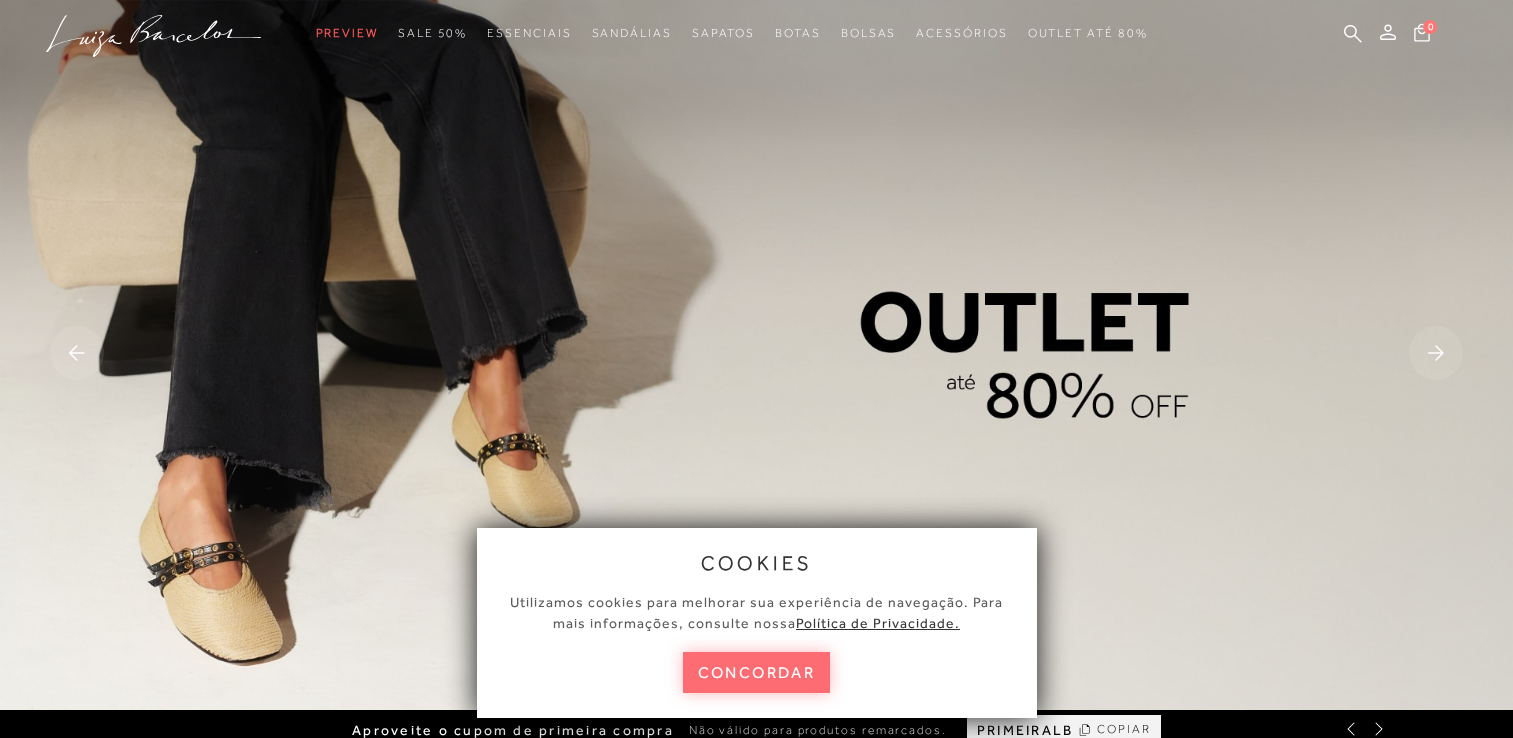 scroll, scrollTop: 0, scrollLeft: 0, axis: both 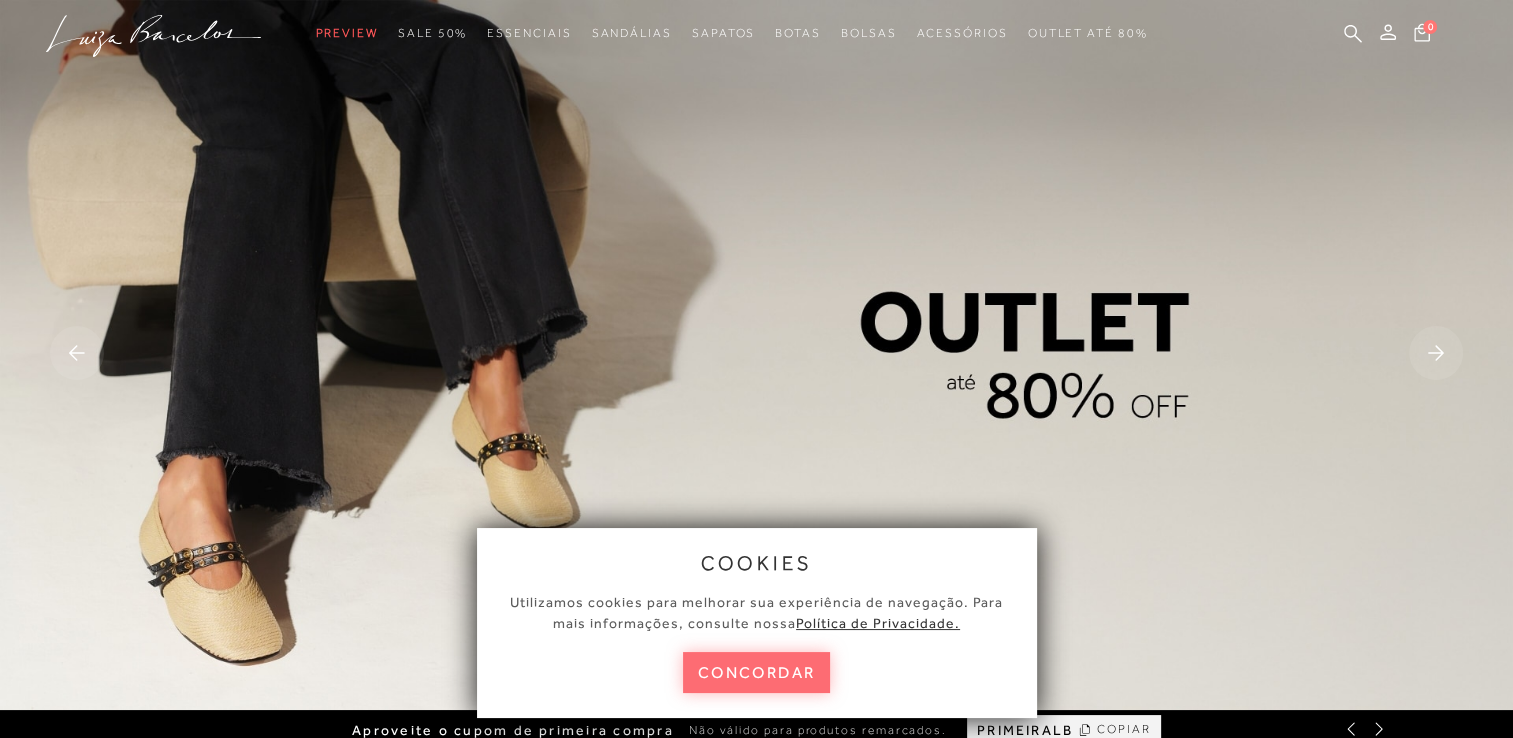 click on "concordar" at bounding box center (757, 672) 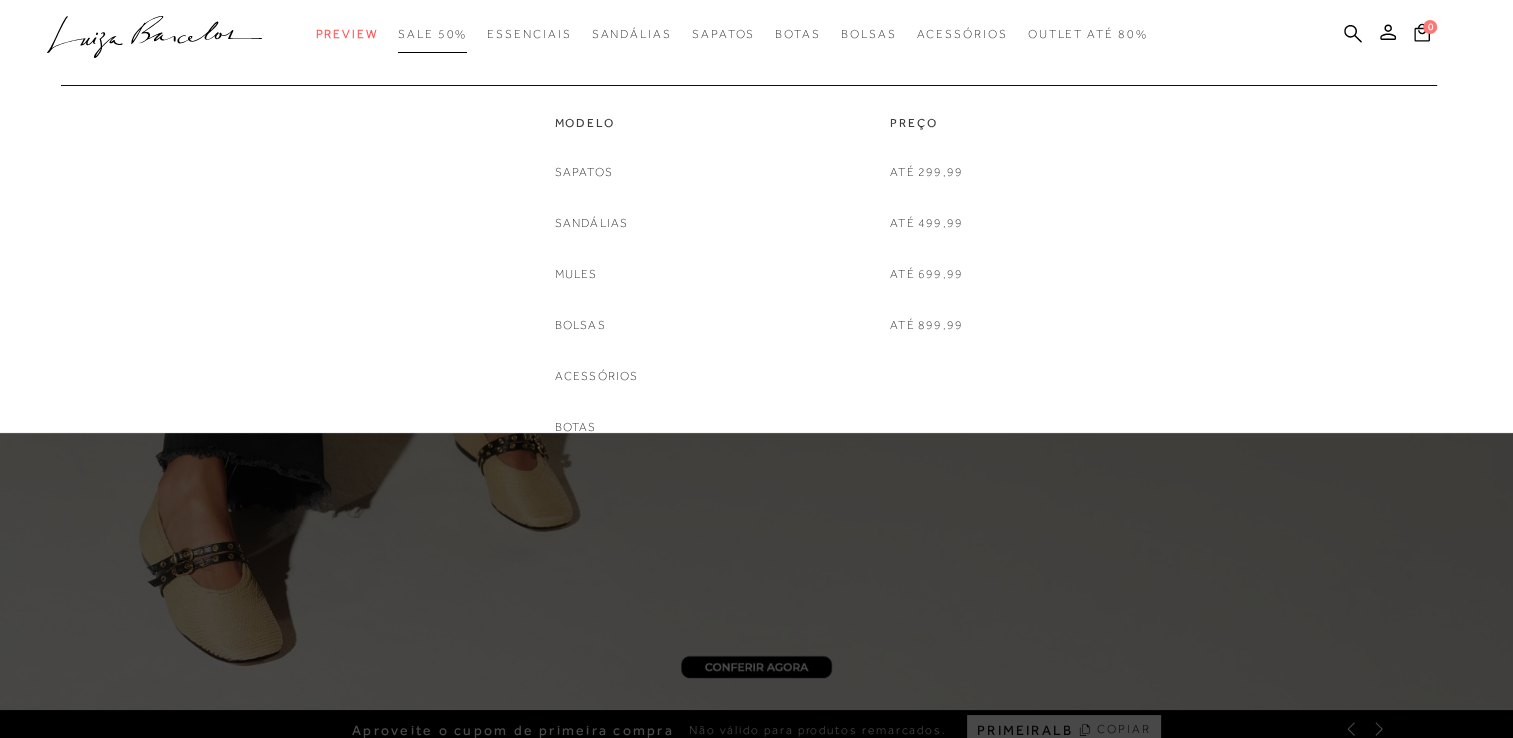 scroll, scrollTop: 0, scrollLeft: 0, axis: both 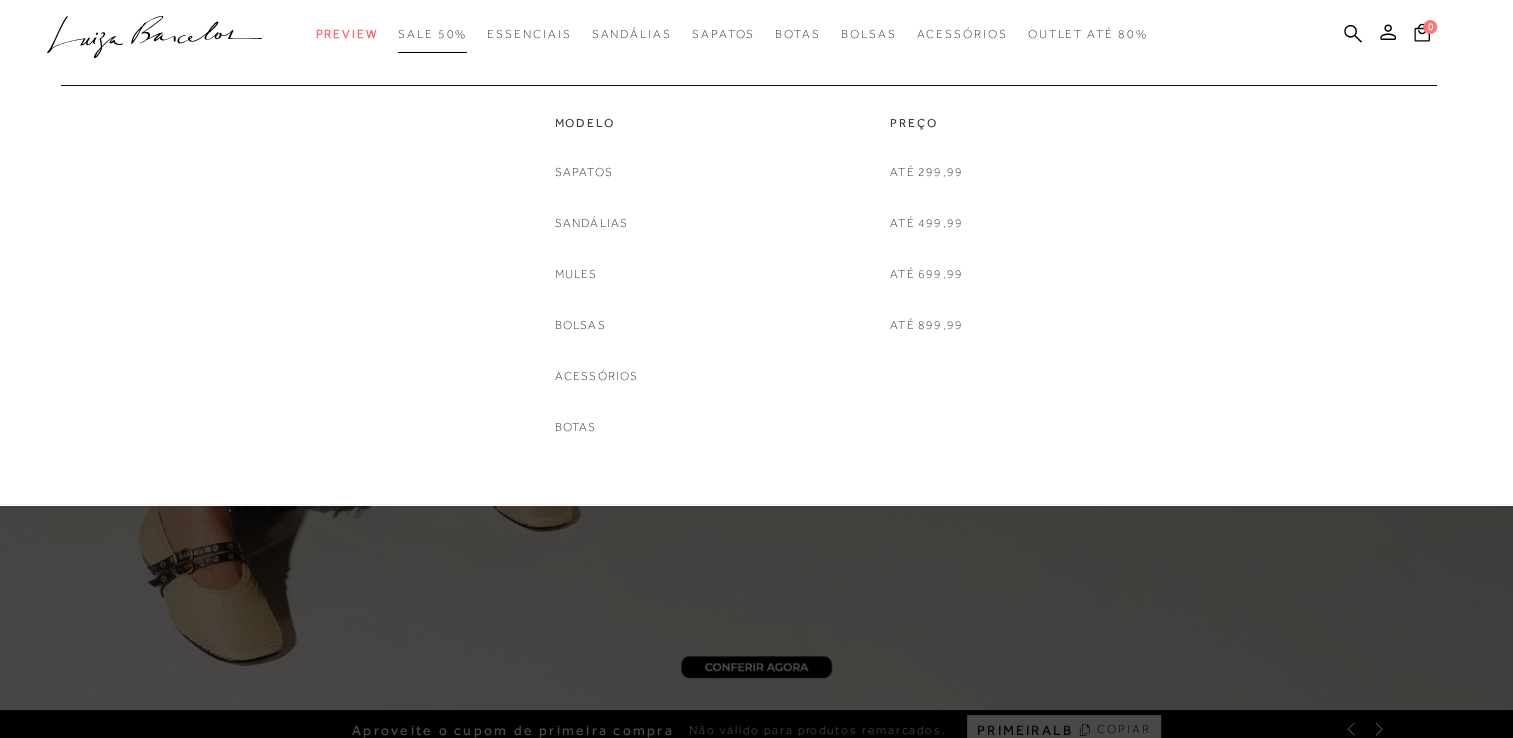 click on "SALE 50%" at bounding box center (432, 34) 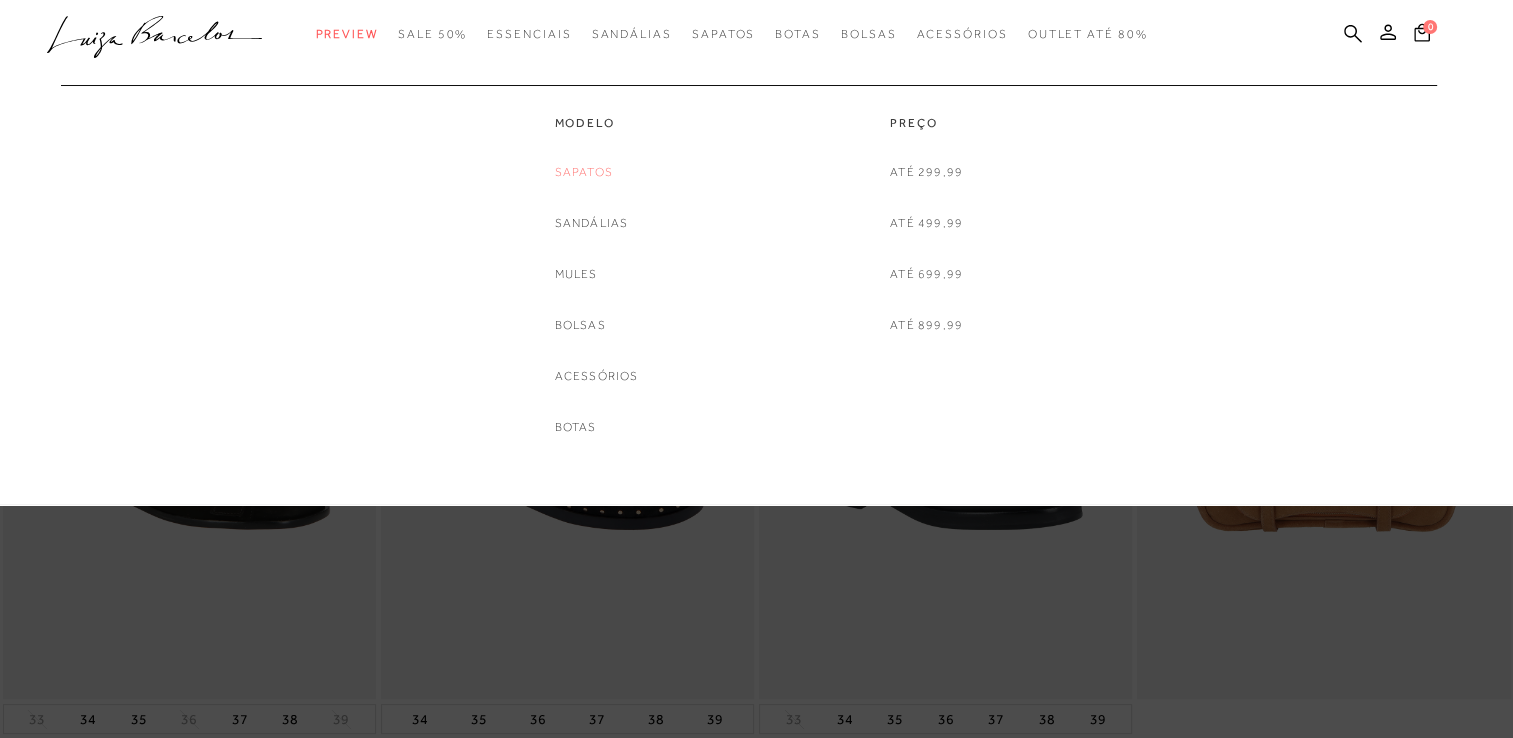 click on "Sapatos" at bounding box center [584, 172] 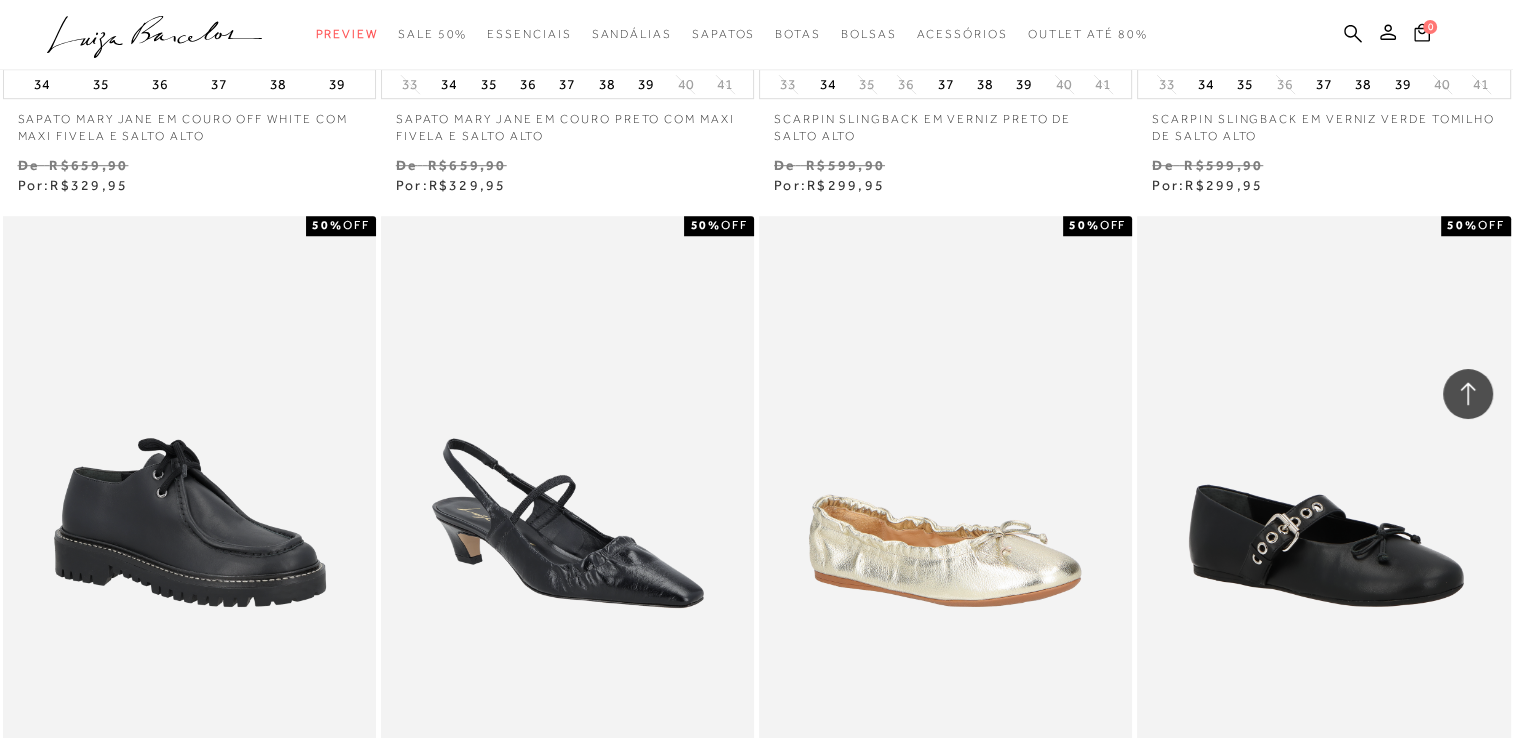 scroll, scrollTop: 1440, scrollLeft: 0, axis: vertical 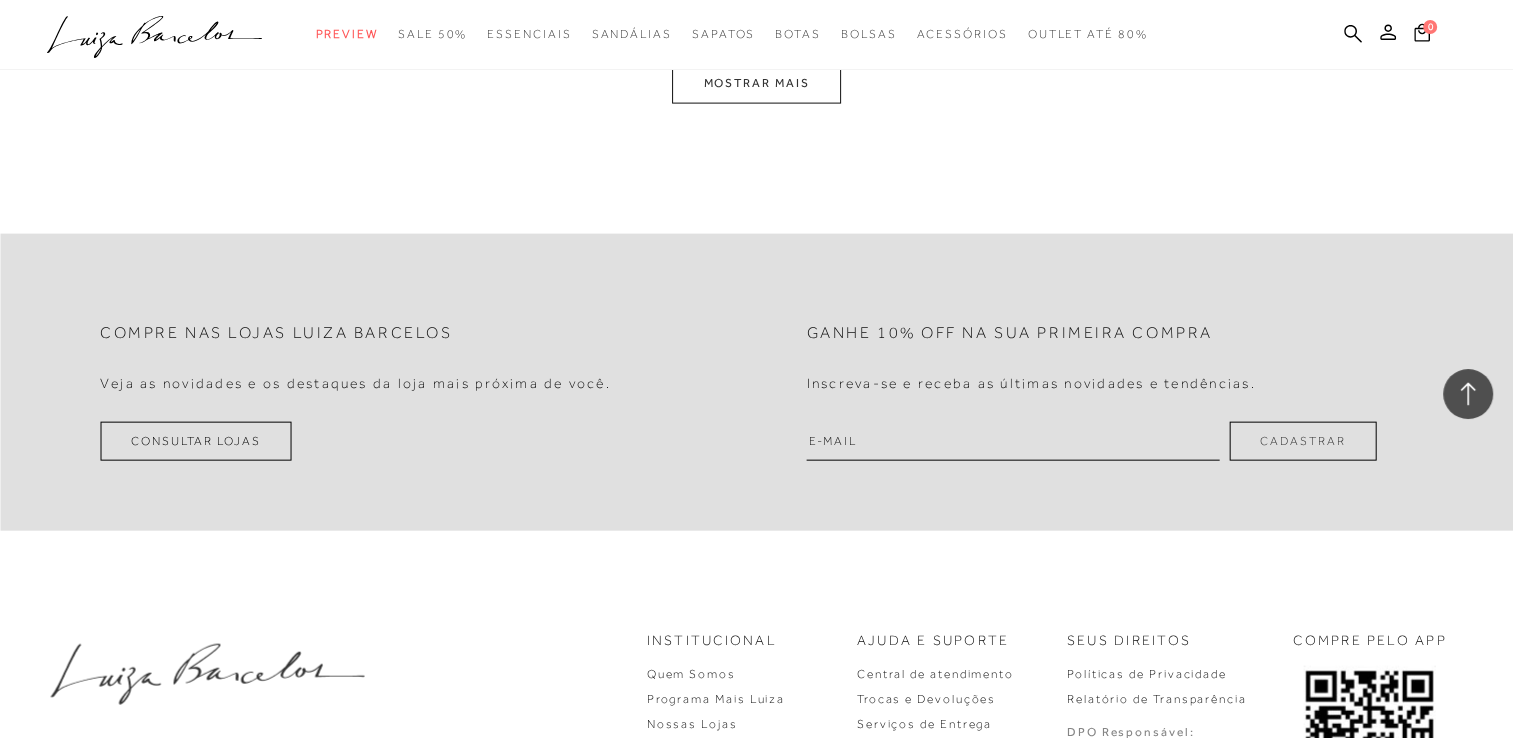 click on "Home
Categoria
Modelo
Sapatos
Sapatos
24 de 276 itens
Ordenar
Ordenar por
Padrão" at bounding box center (756, -2094) 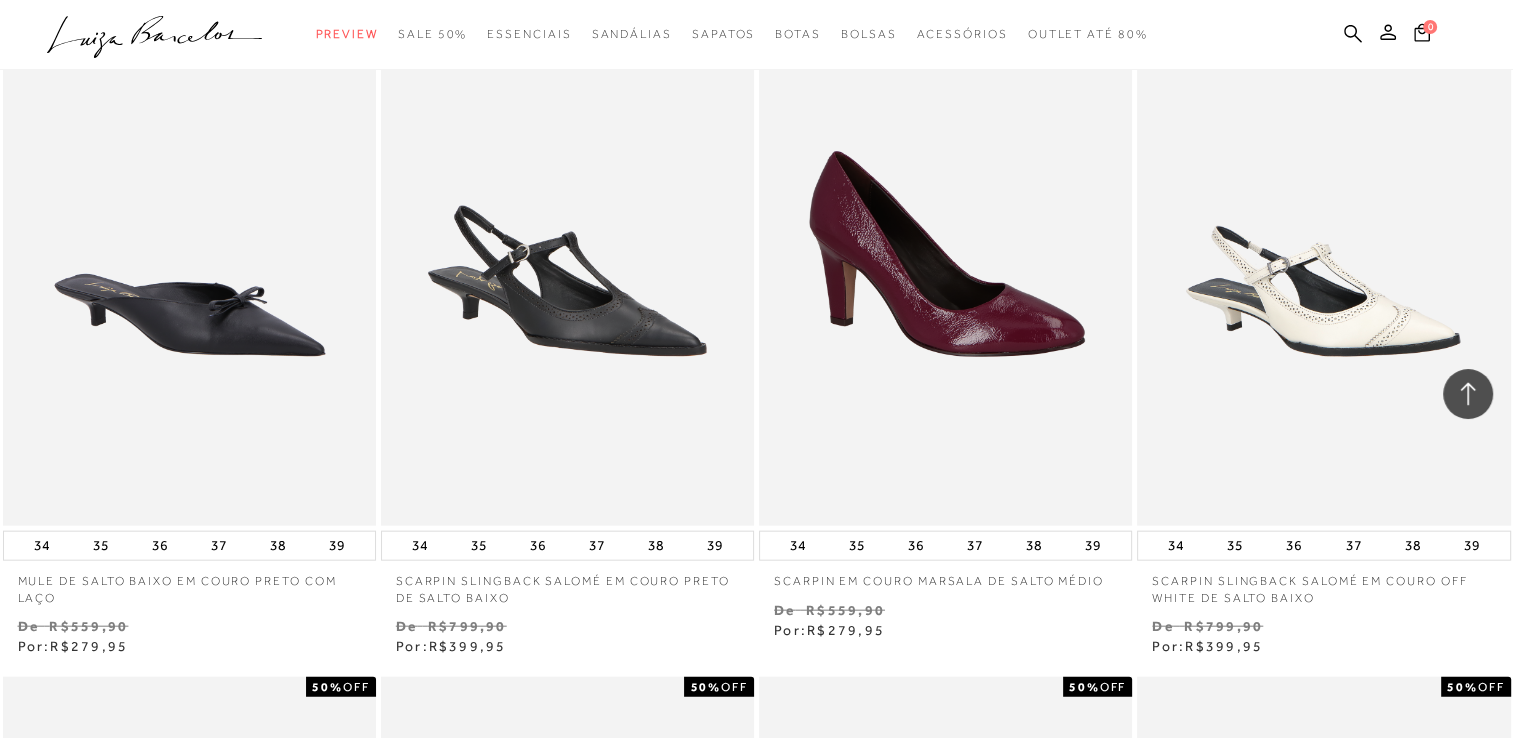 scroll, scrollTop: 8706, scrollLeft: 0, axis: vertical 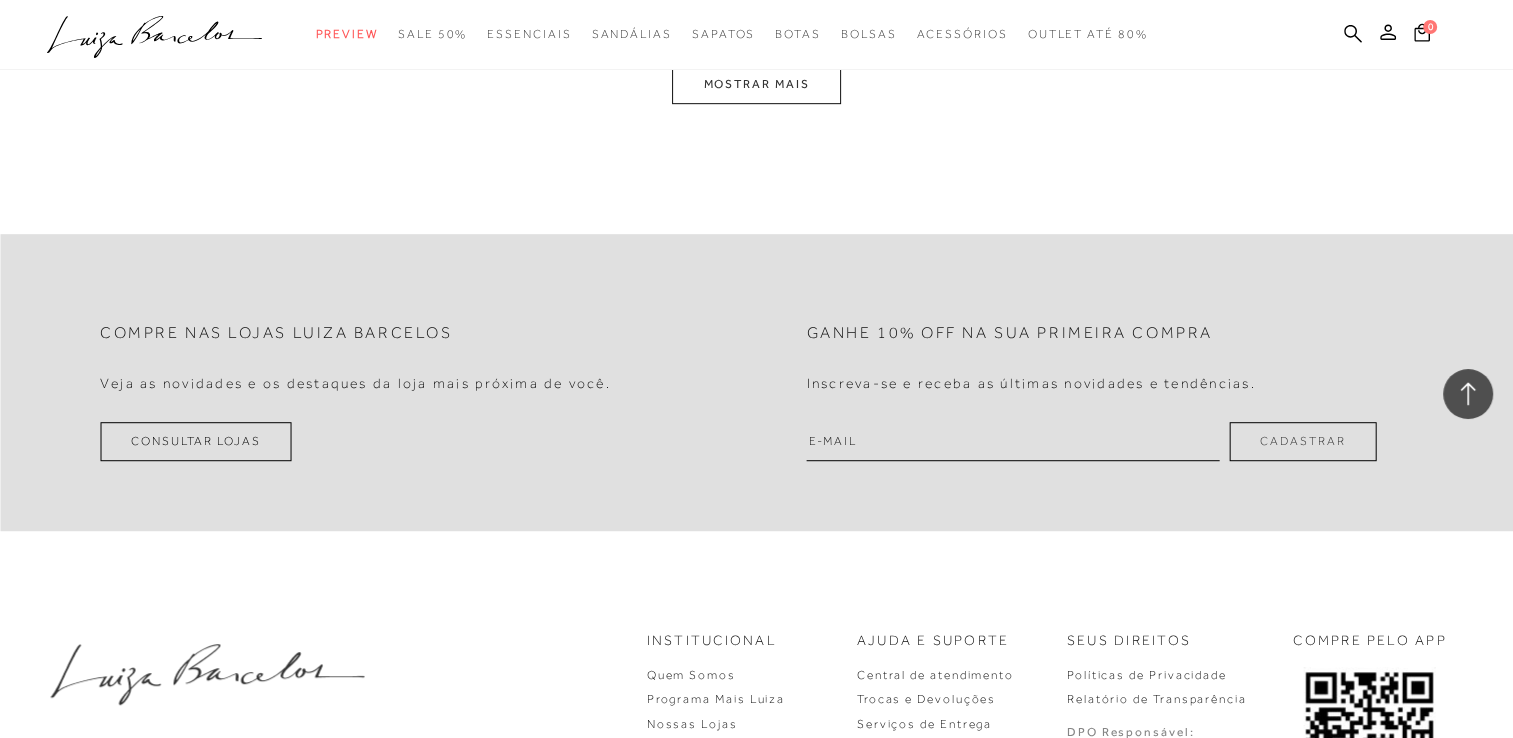 click on "MOSTRAR MAIS" at bounding box center [756, 84] 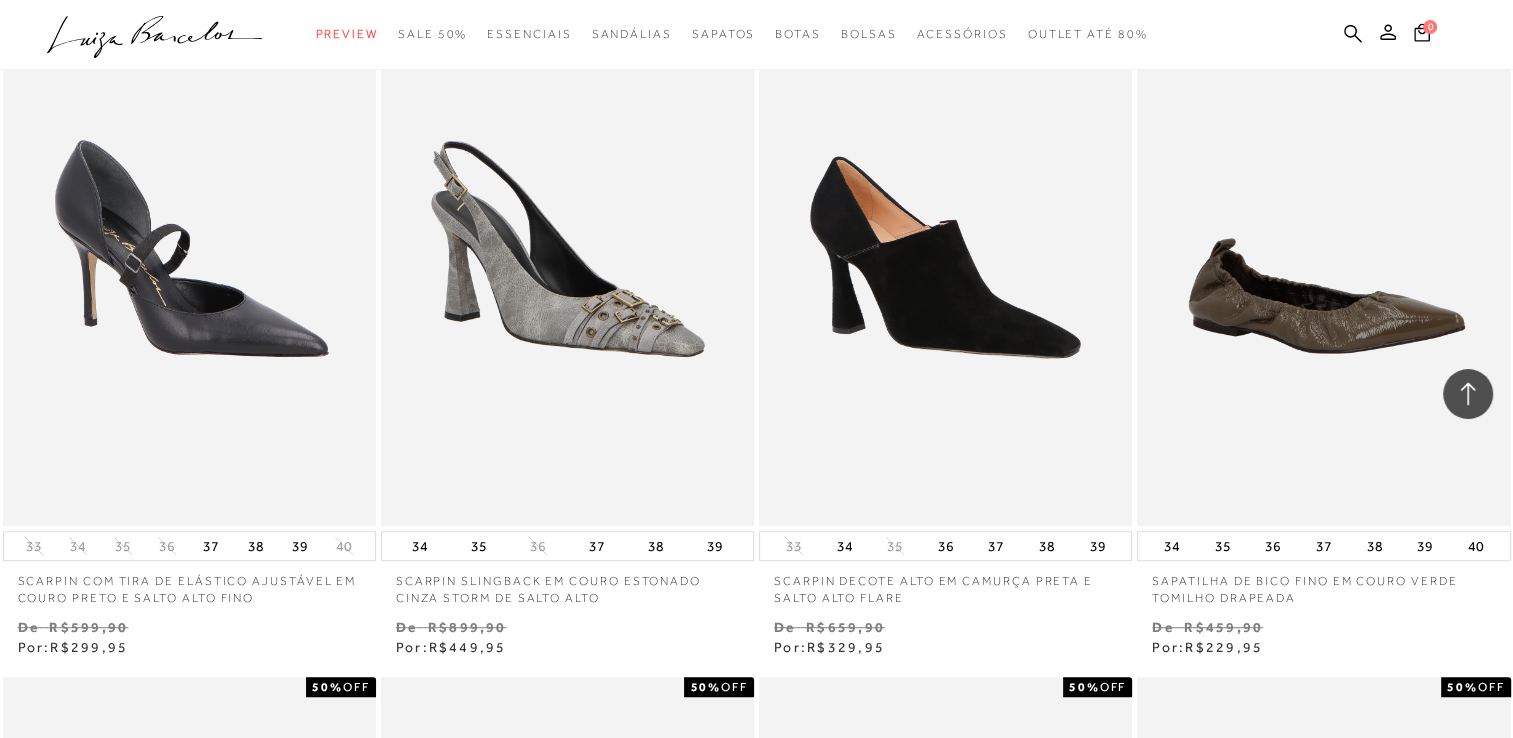 scroll, scrollTop: 12972, scrollLeft: 0, axis: vertical 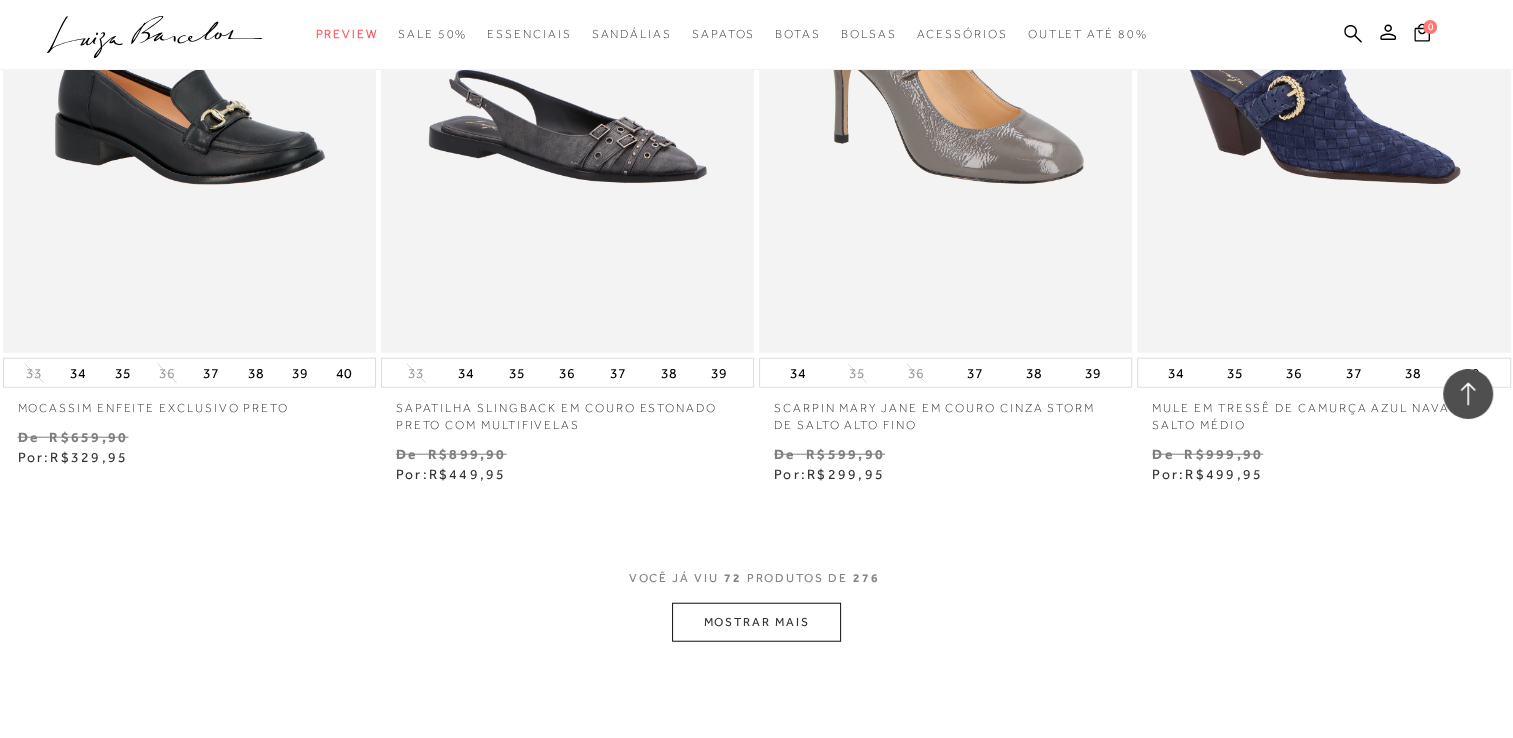 click on "MOSTRAR MAIS" at bounding box center (756, 622) 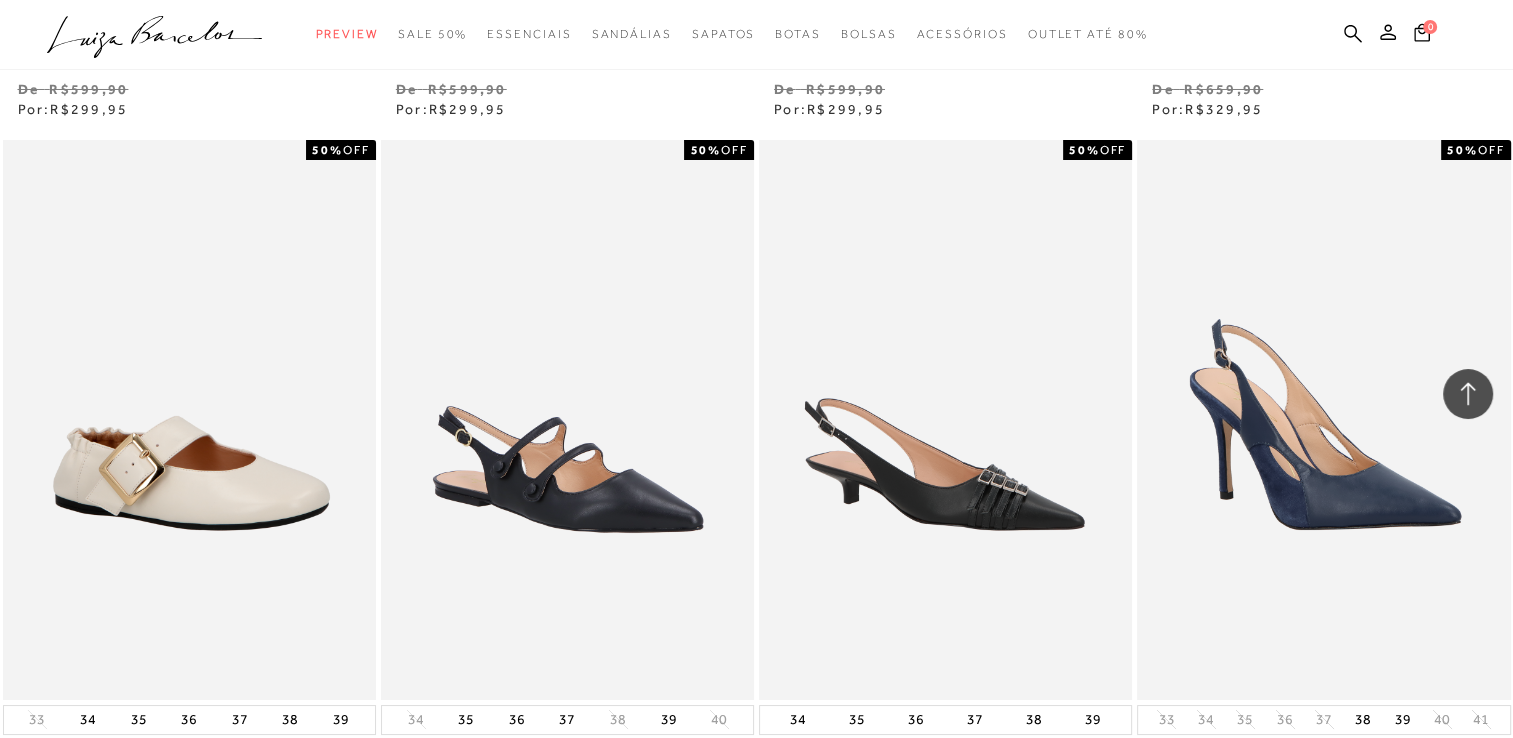 scroll, scrollTop: 15105, scrollLeft: 0, axis: vertical 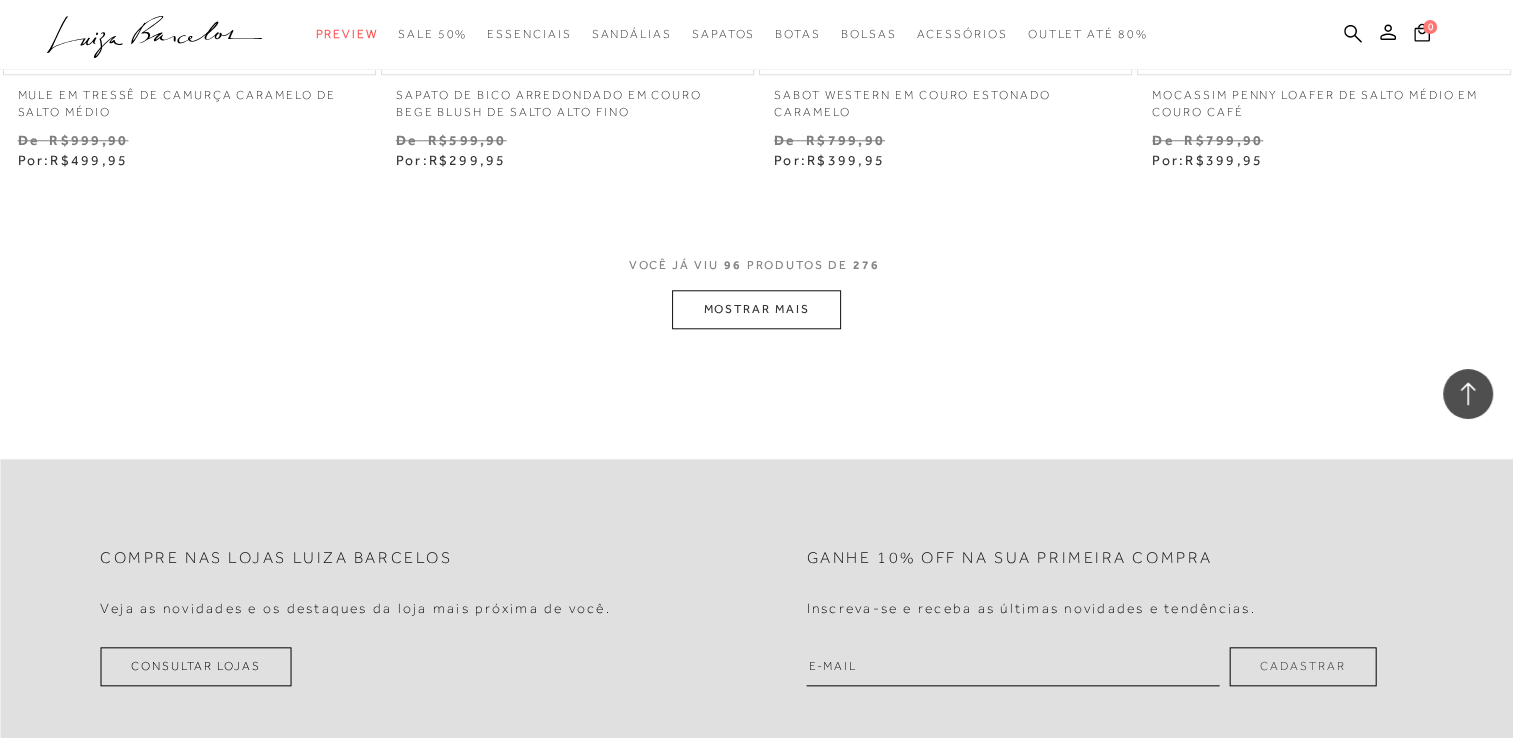 click on "MOSTRAR MAIS" at bounding box center [756, 309] 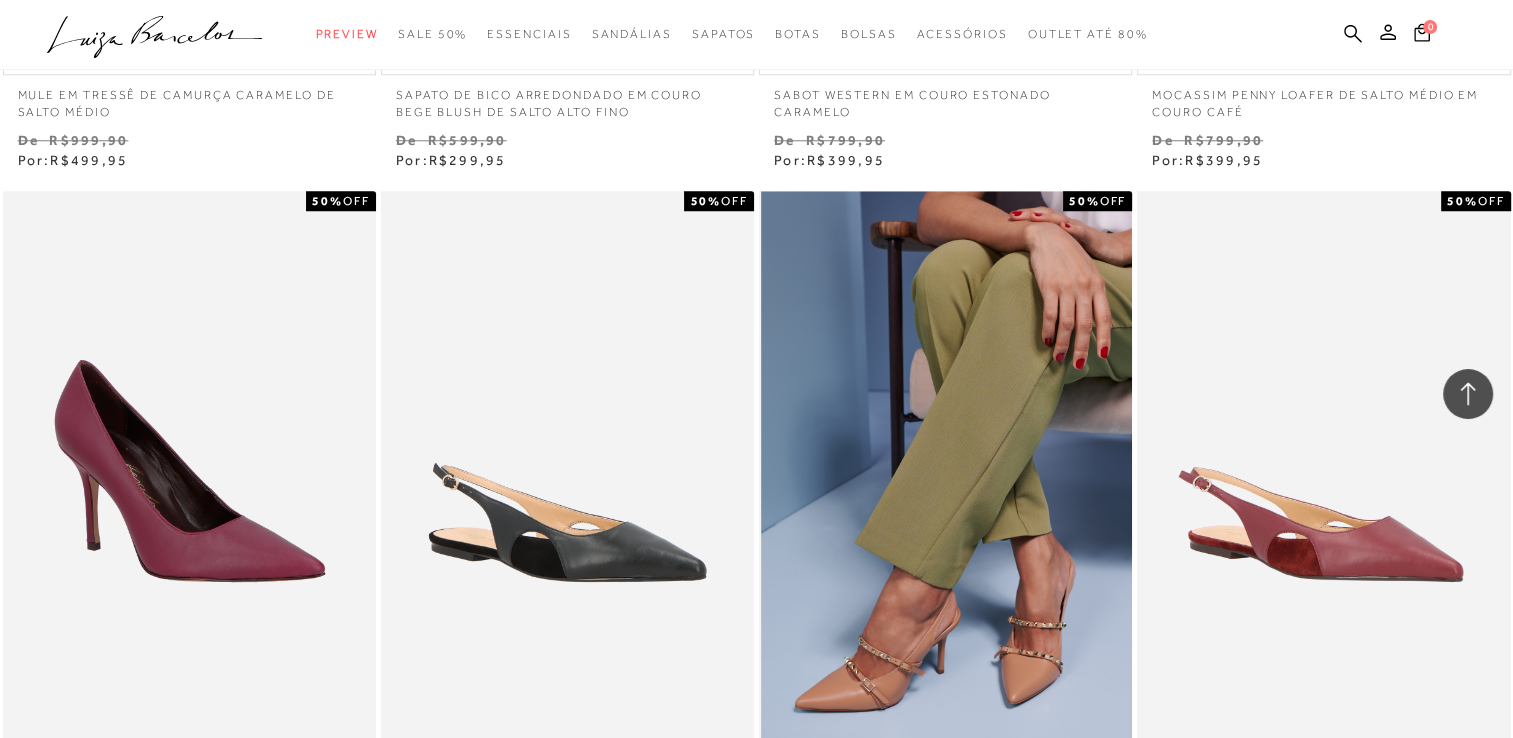 drag, startPoint x: 1524, startPoint y: 730, endPoint x: 997, endPoint y: 680, distance: 529.3666 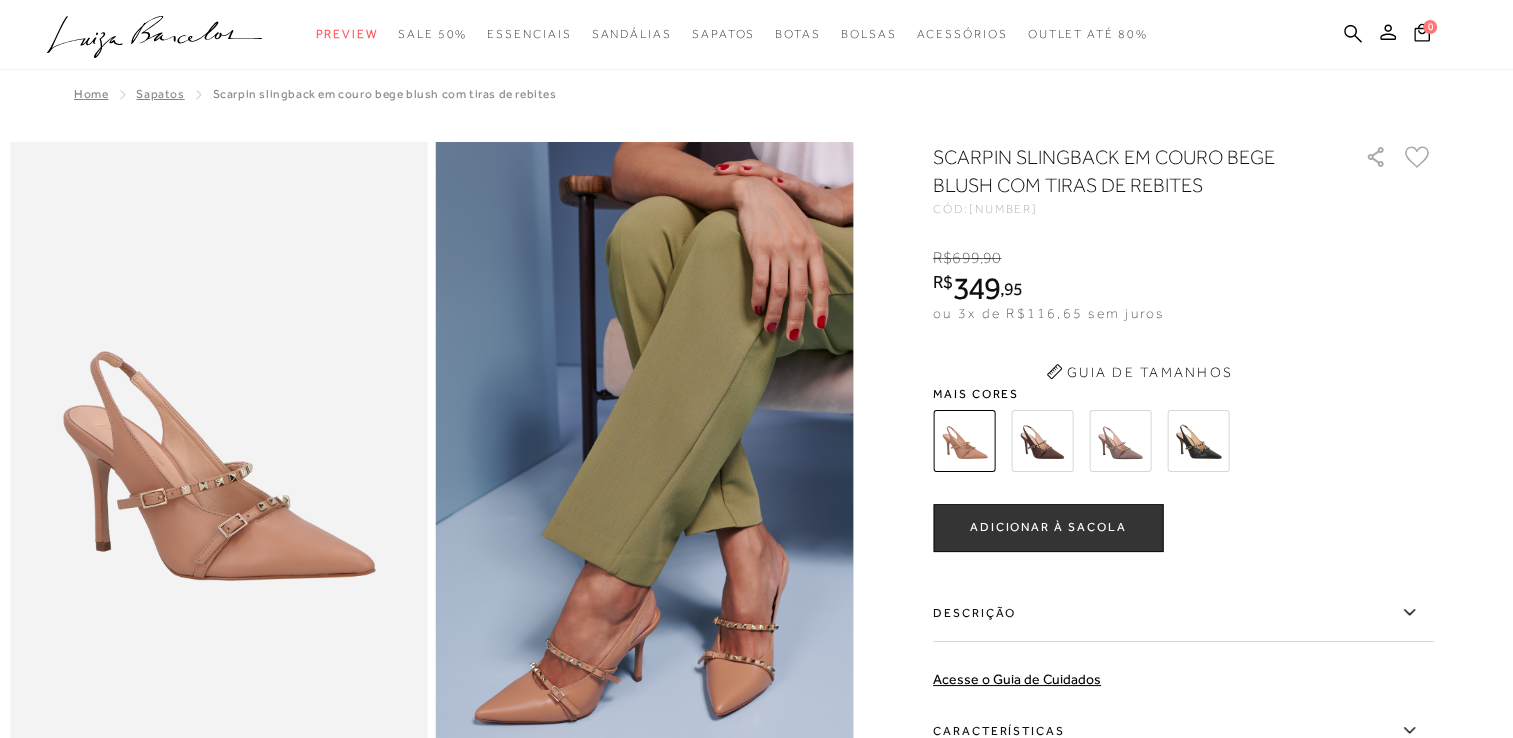 scroll, scrollTop: 0, scrollLeft: 0, axis: both 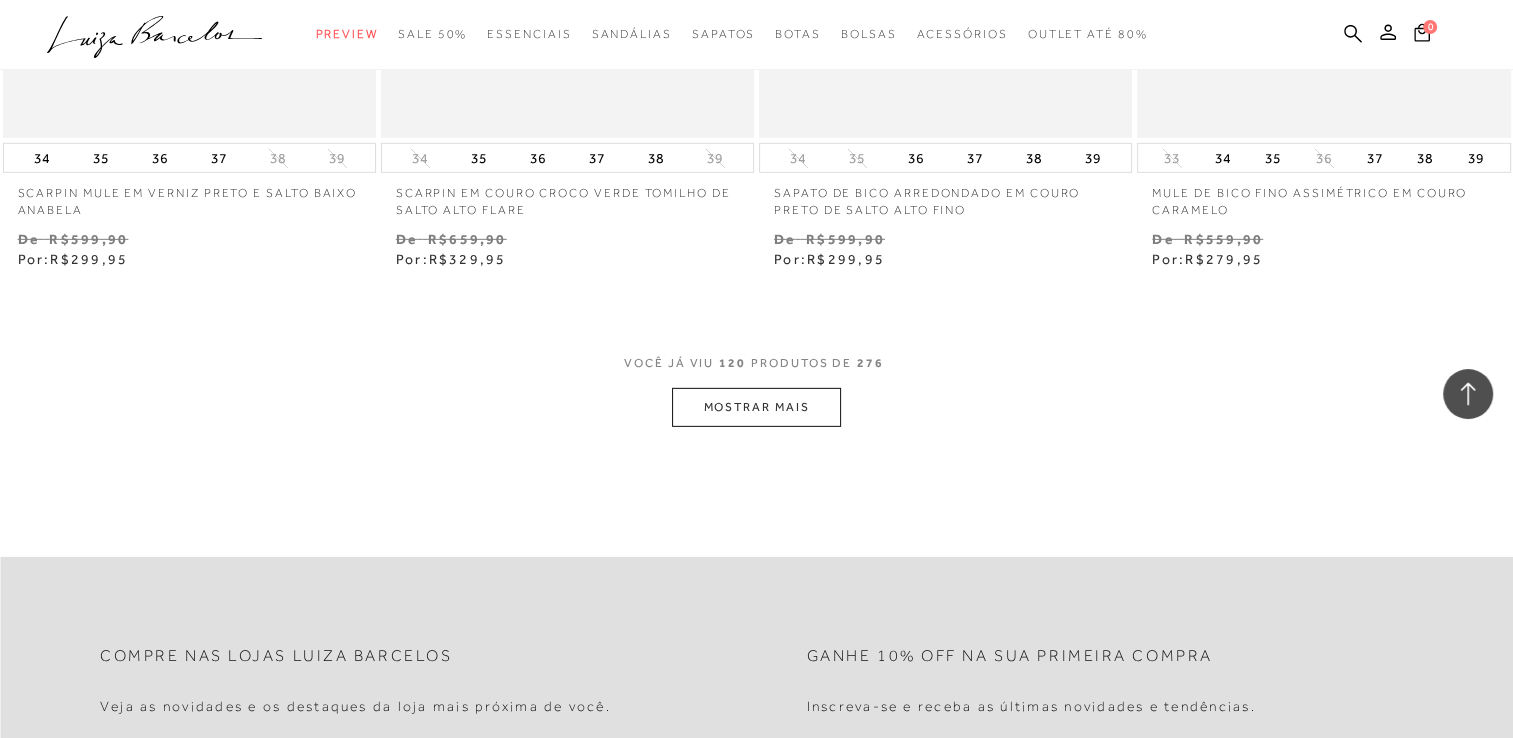 click on "MOSTRAR MAIS" at bounding box center [756, 407] 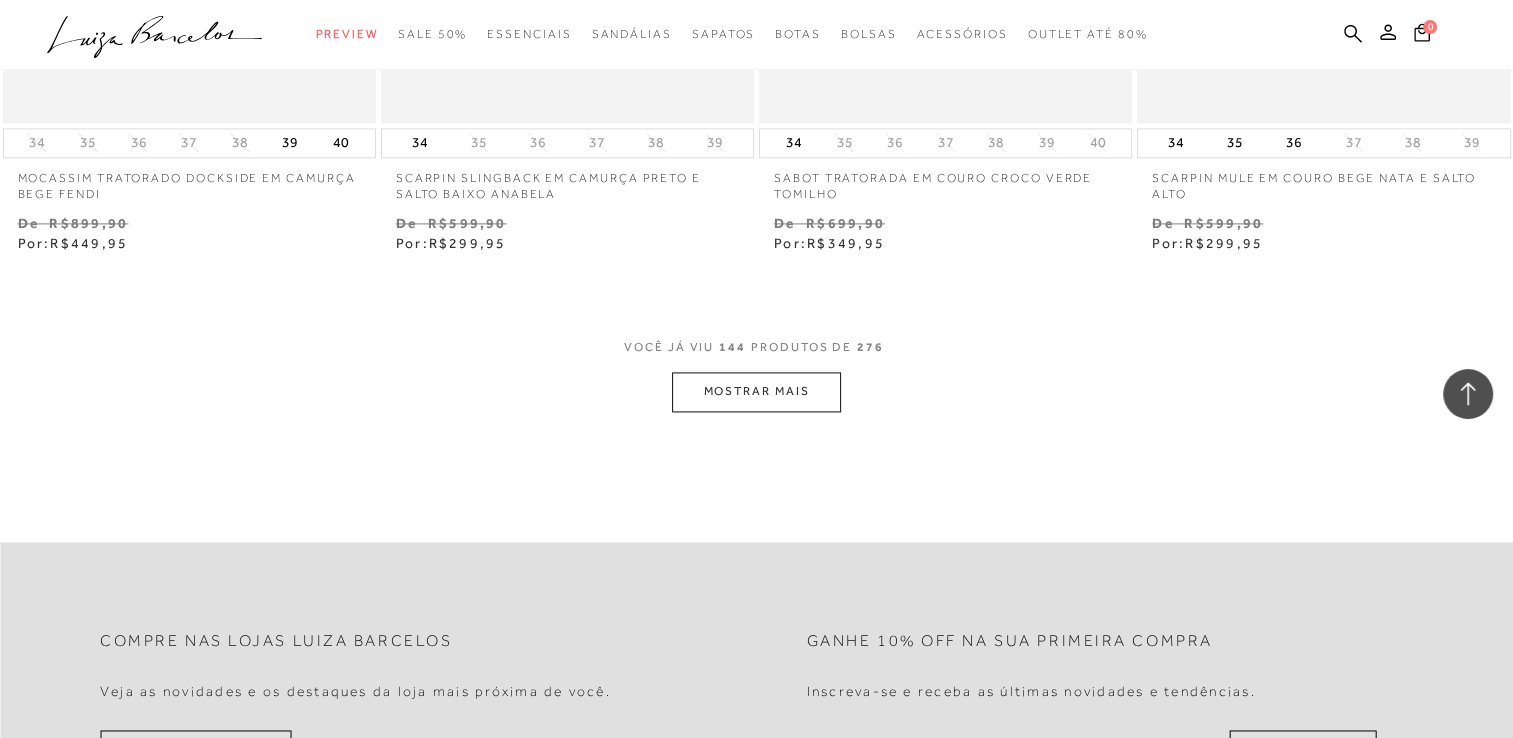 scroll, scrollTop: 25504, scrollLeft: 0, axis: vertical 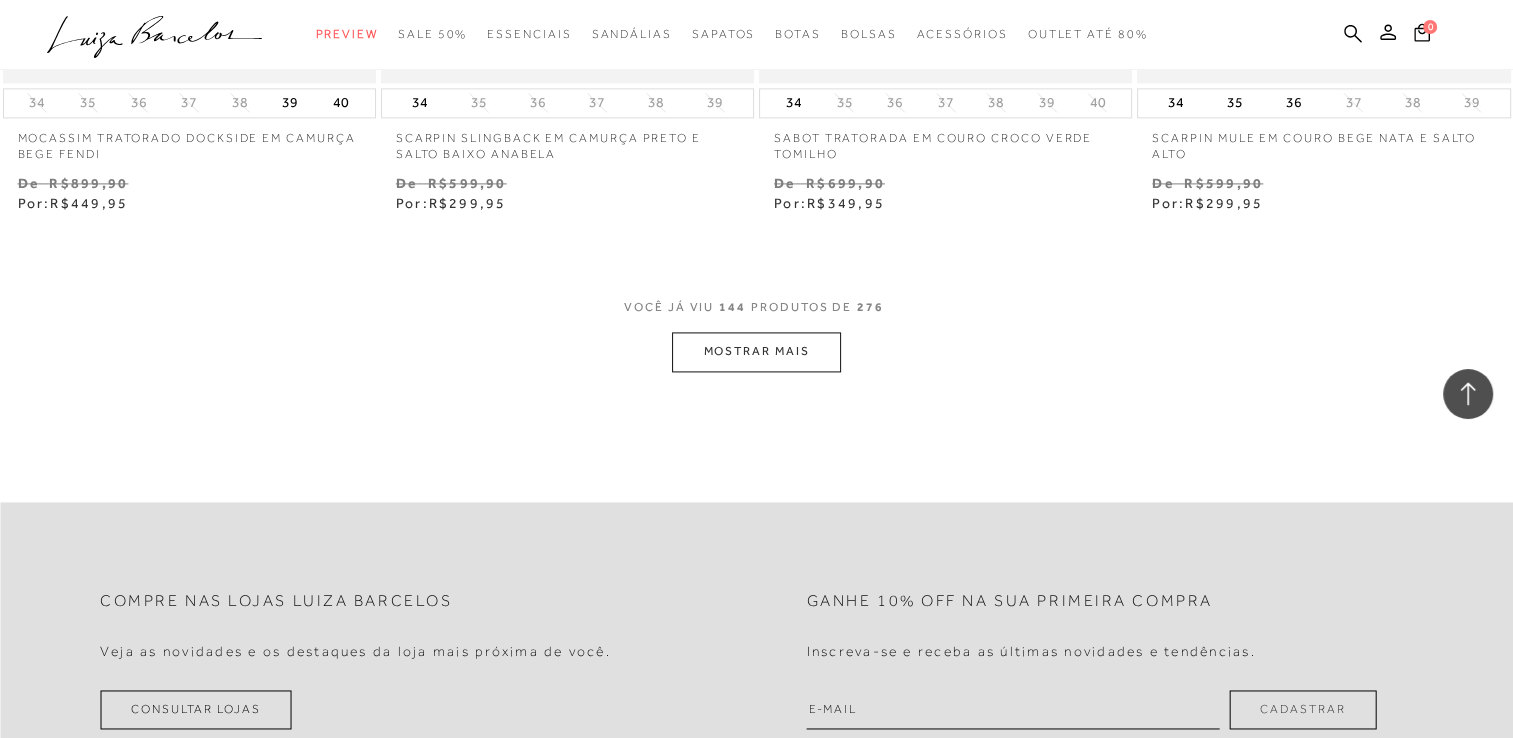 click on "MOSTRAR MAIS" at bounding box center (756, 351) 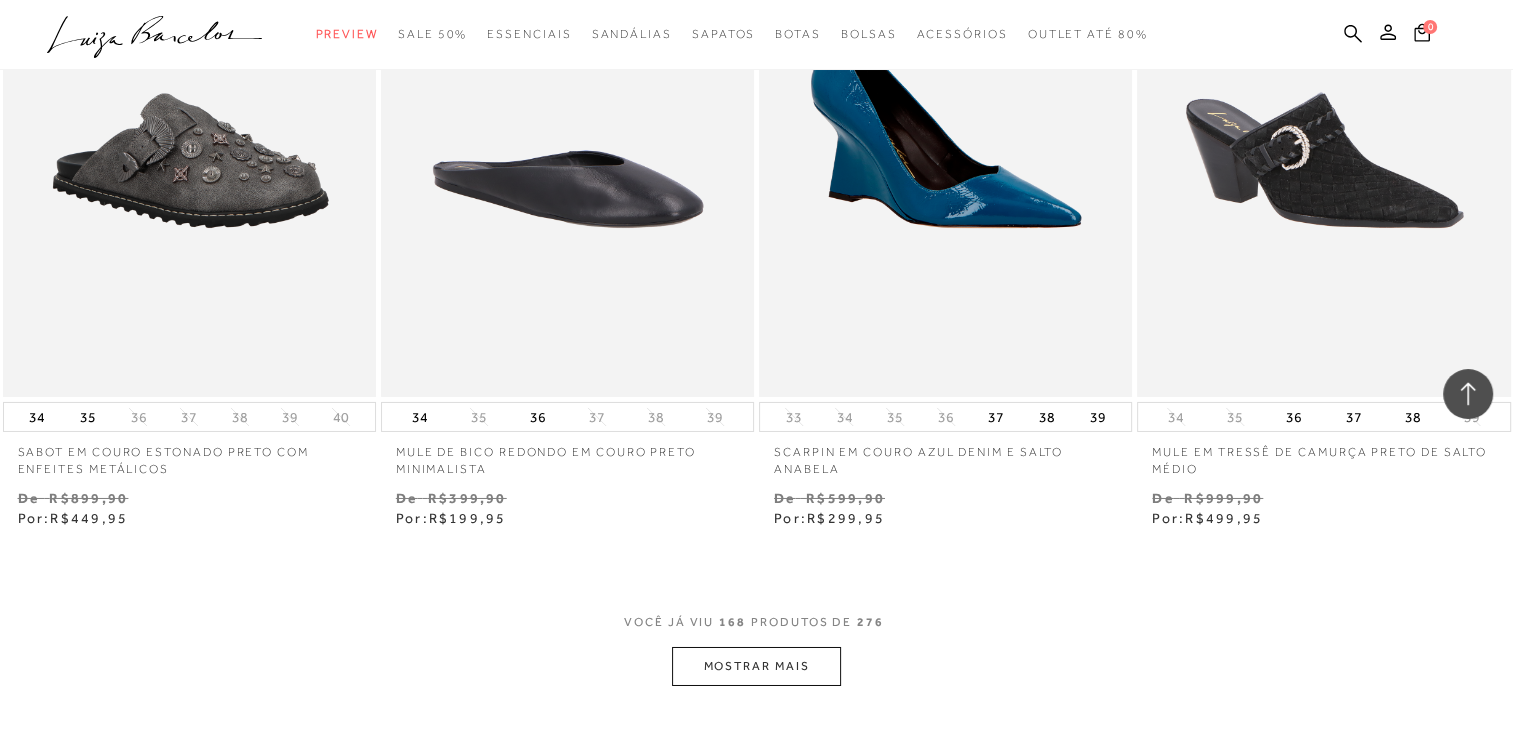 scroll, scrollTop: 29568, scrollLeft: 0, axis: vertical 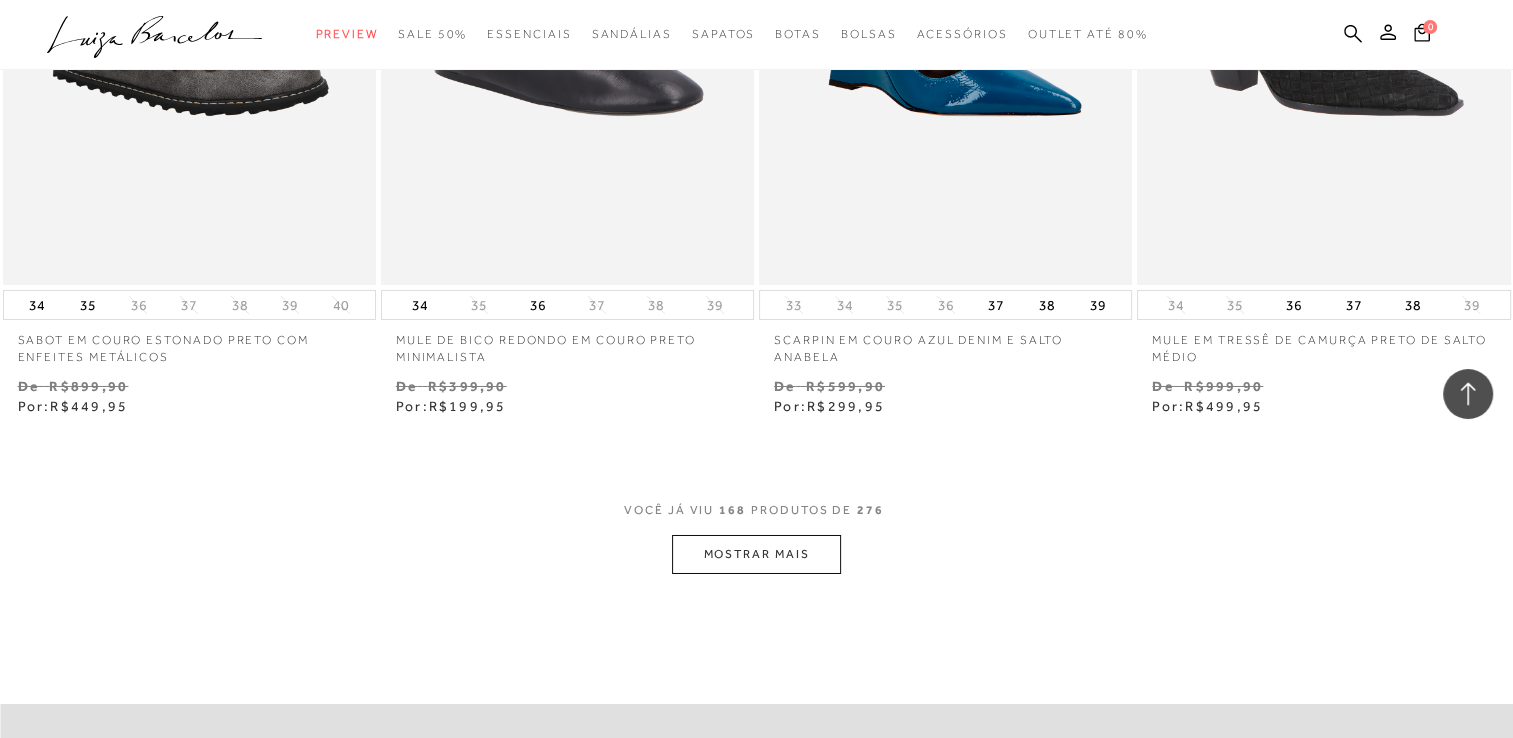 click on "MOSTRAR MAIS" at bounding box center [756, 554] 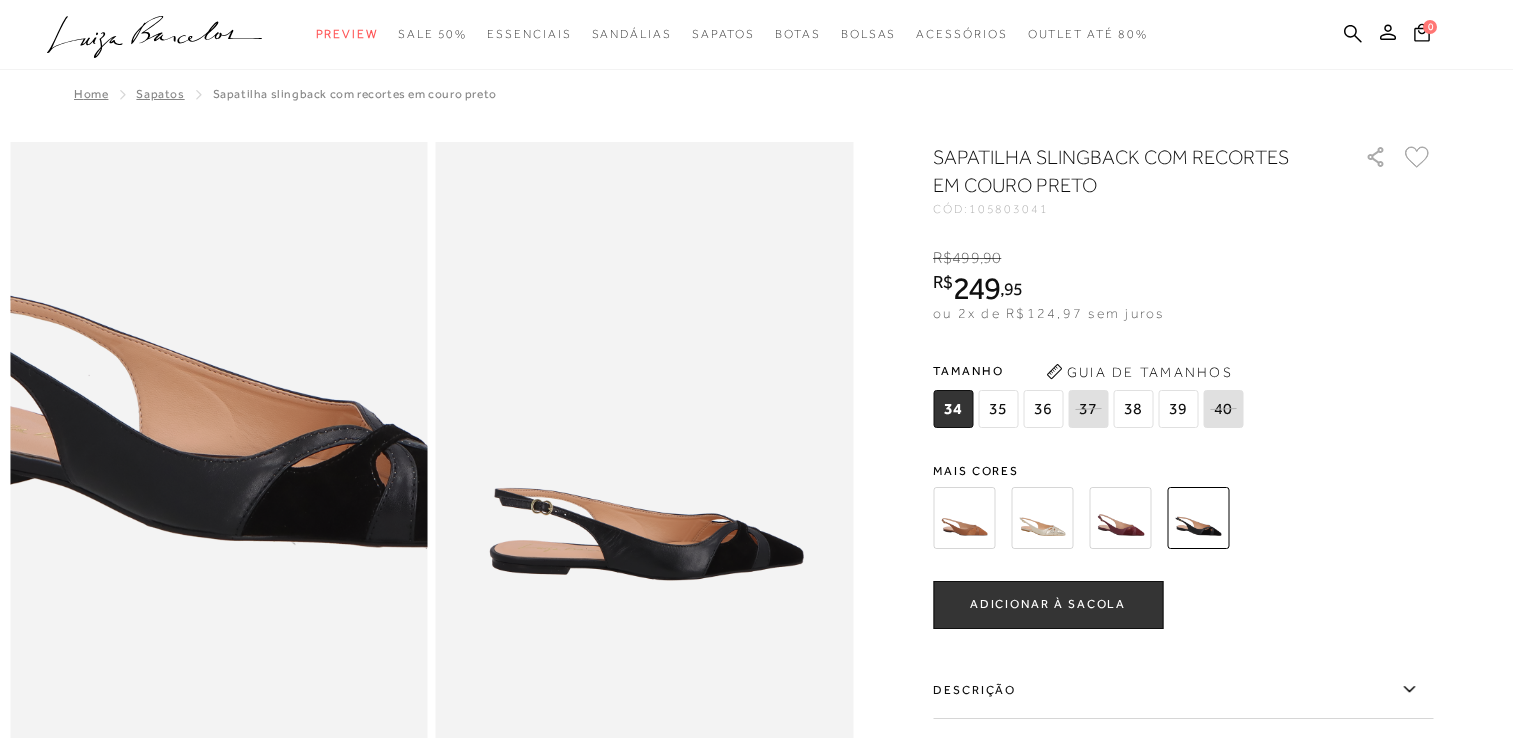 scroll, scrollTop: 0, scrollLeft: 0, axis: both 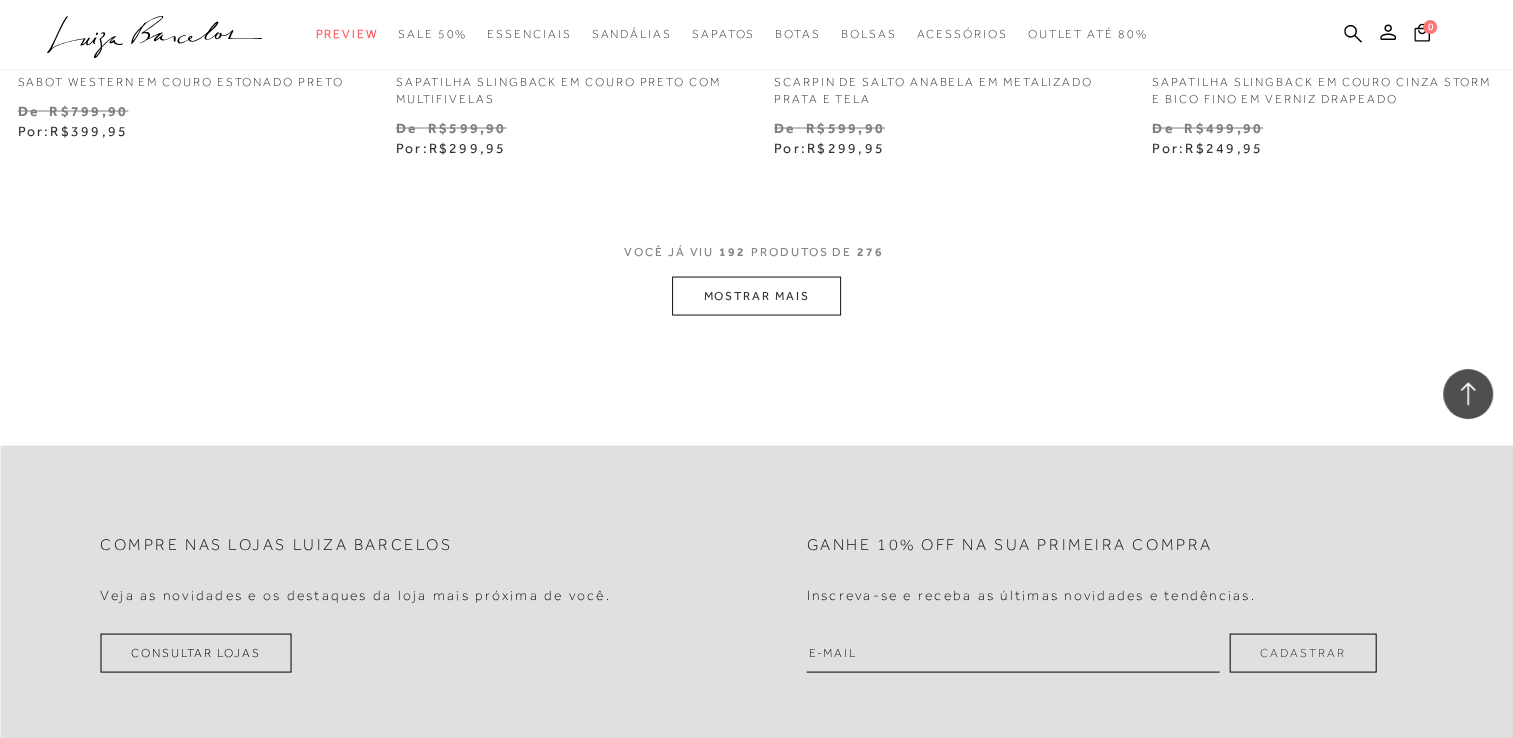 click on "MOSTRAR MAIS" at bounding box center (756, 296) 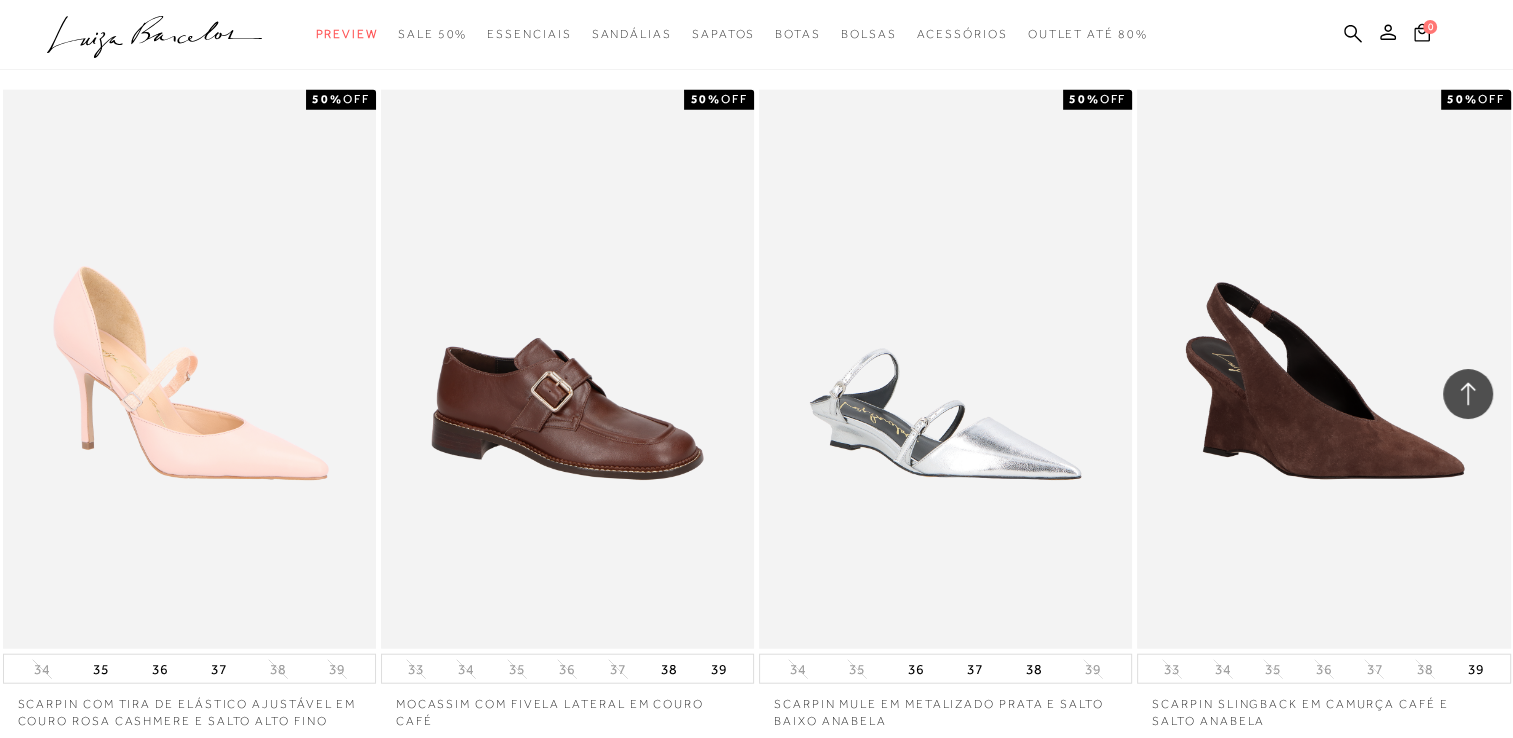scroll, scrollTop: 34972, scrollLeft: 0, axis: vertical 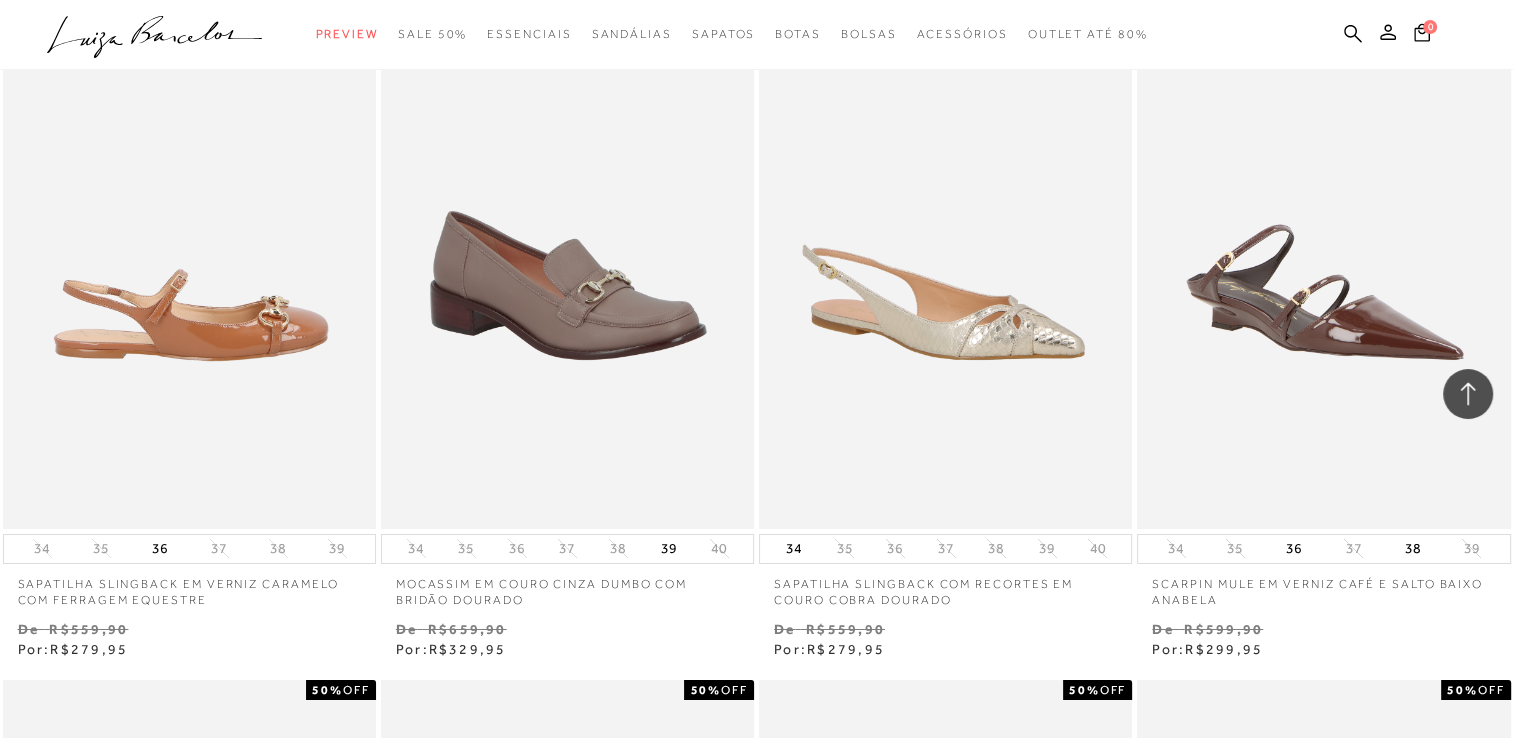 drag, startPoint x: 276, startPoint y: 343, endPoint x: 220, endPoint y: 384, distance: 69.40461 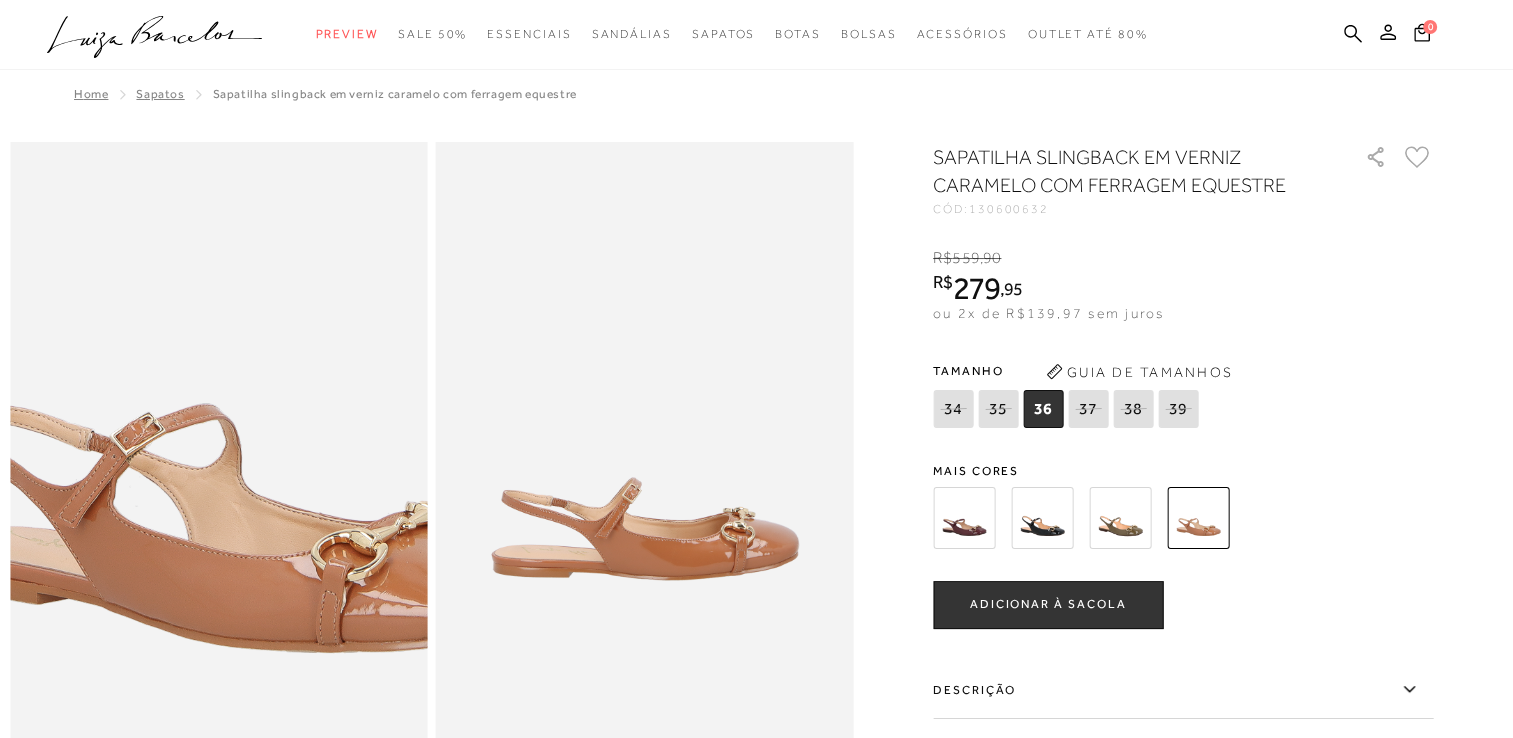 scroll, scrollTop: 0, scrollLeft: 0, axis: both 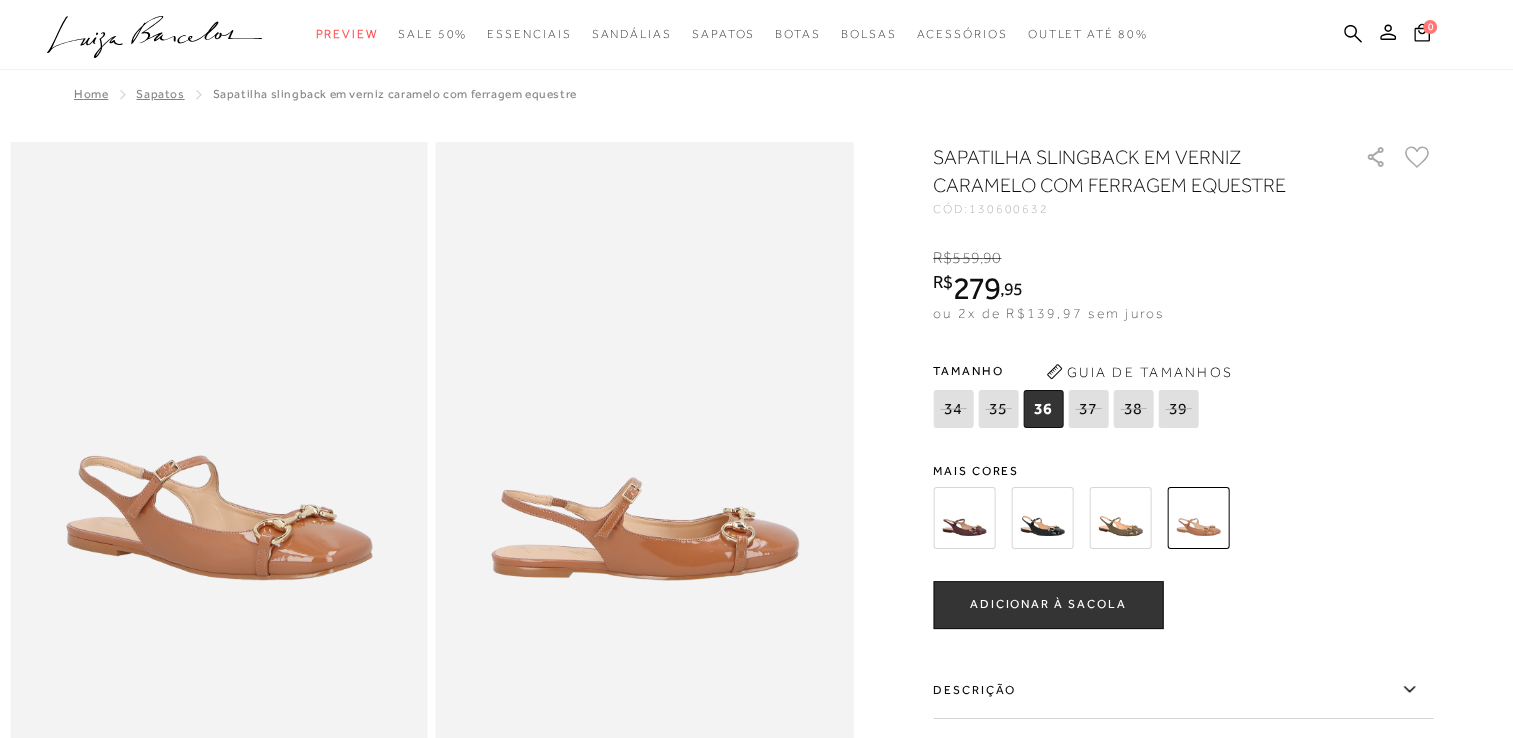 click at bounding box center [1042, 518] 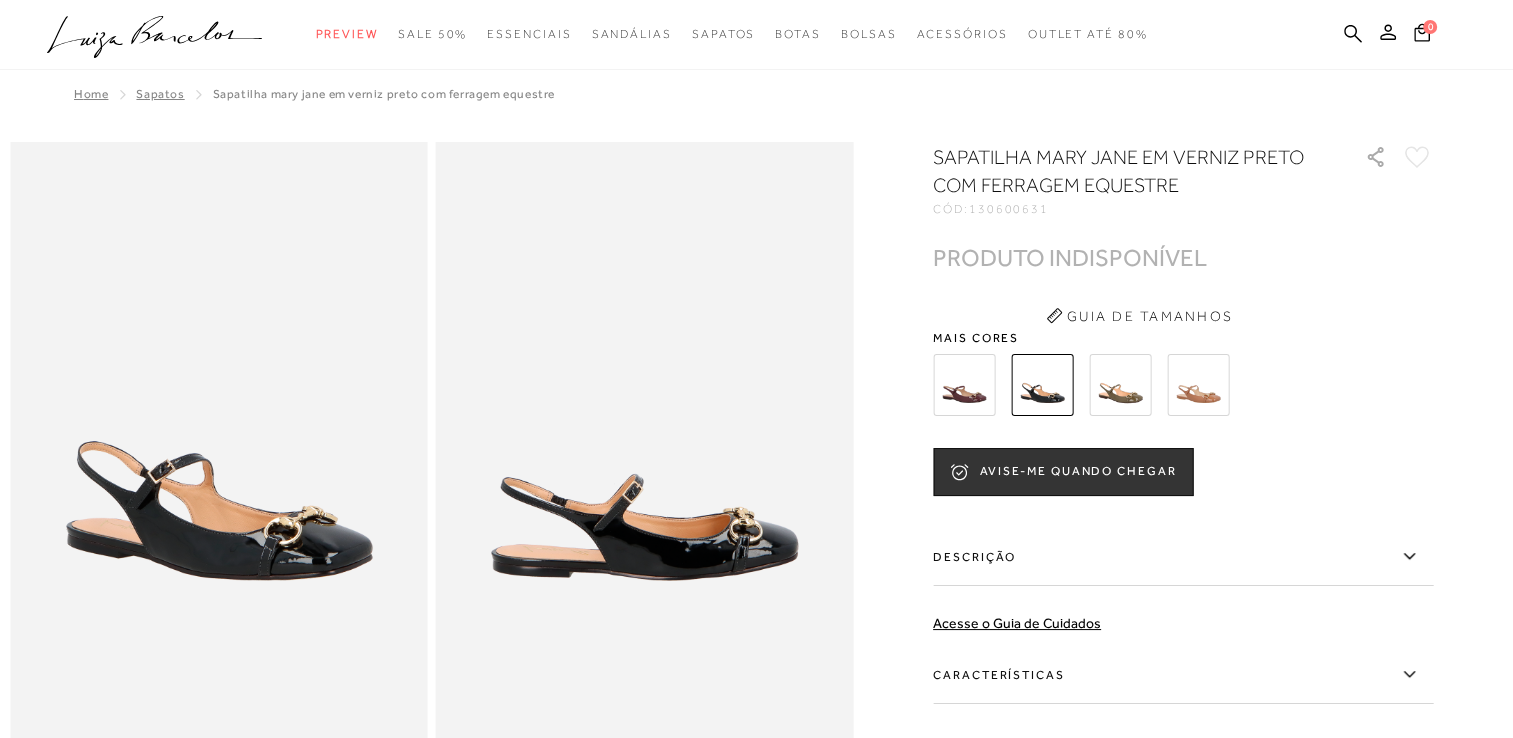 scroll, scrollTop: 0, scrollLeft: 0, axis: both 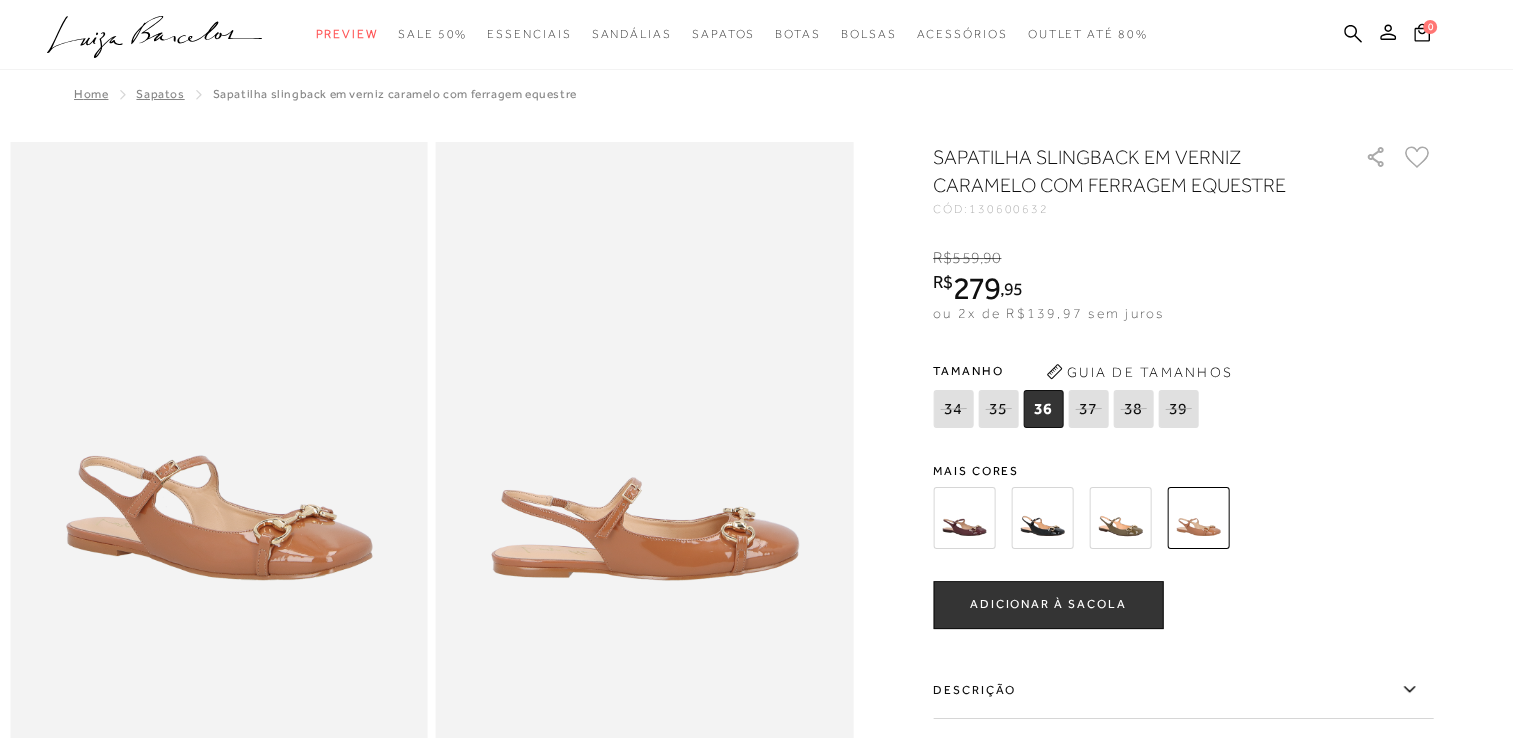drag, startPoint x: 22, startPoint y: 6, endPoint x: 173, endPoint y: -64, distance: 166.43617 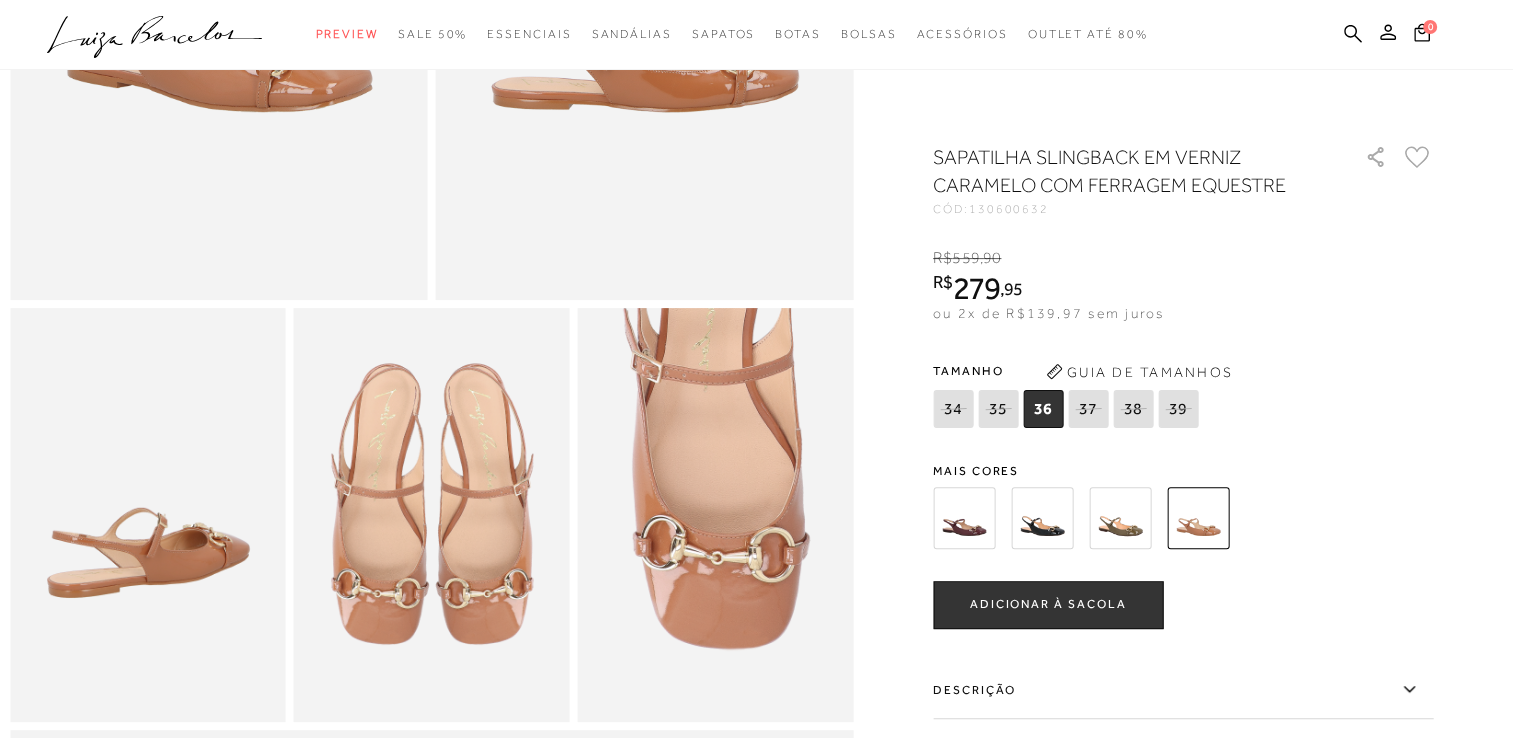 scroll, scrollTop: 0, scrollLeft: 0, axis: both 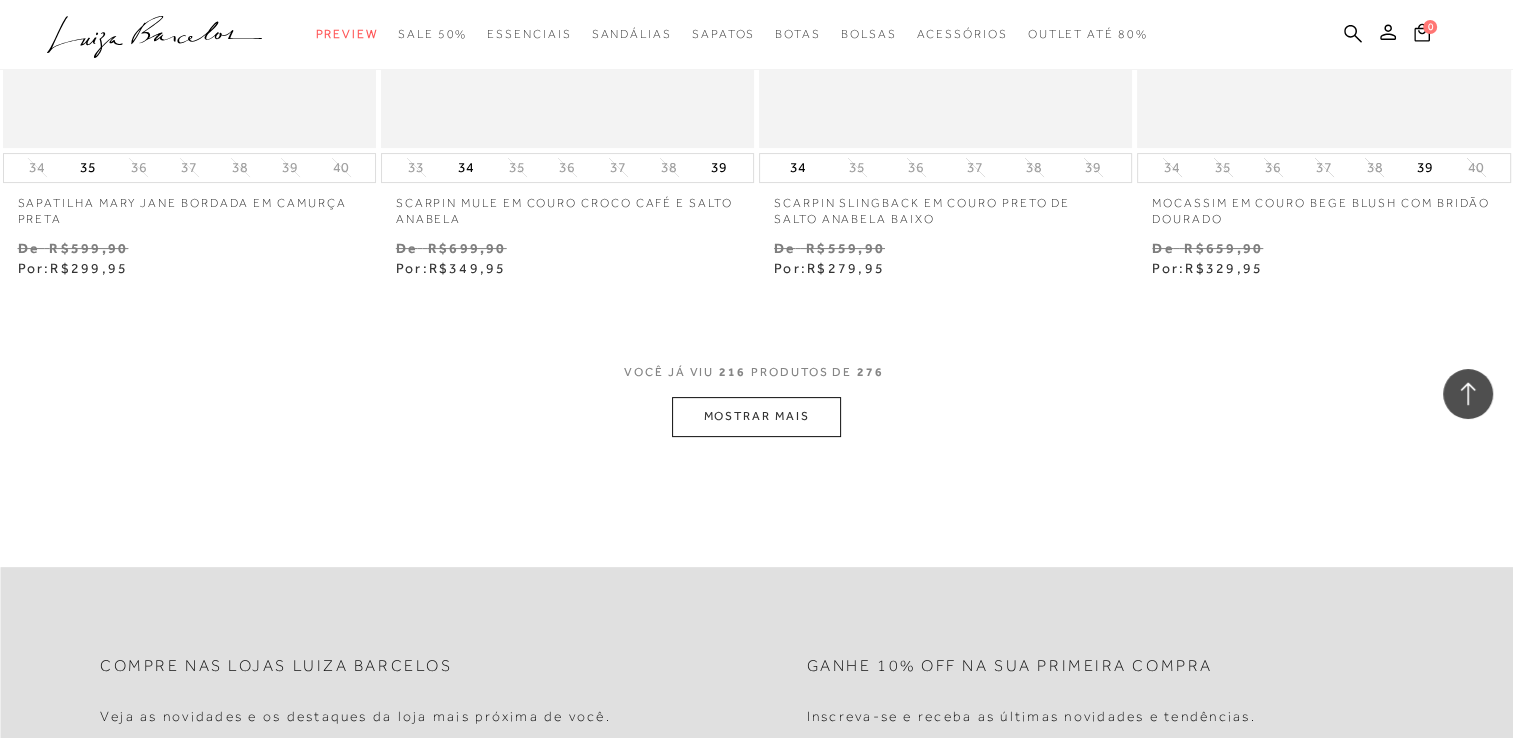 click on "MOSTRAR MAIS" at bounding box center (756, 416) 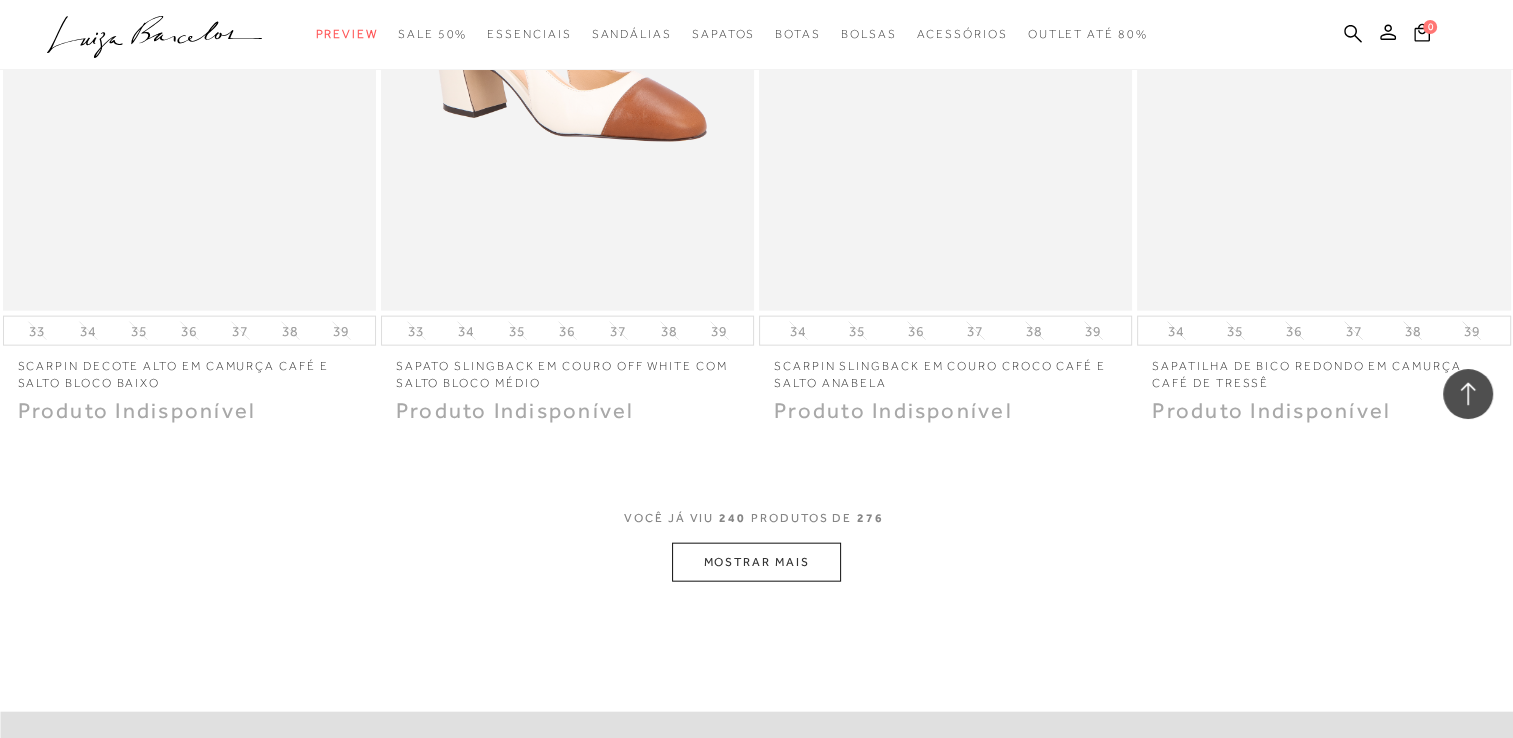 scroll, scrollTop: 42412, scrollLeft: 0, axis: vertical 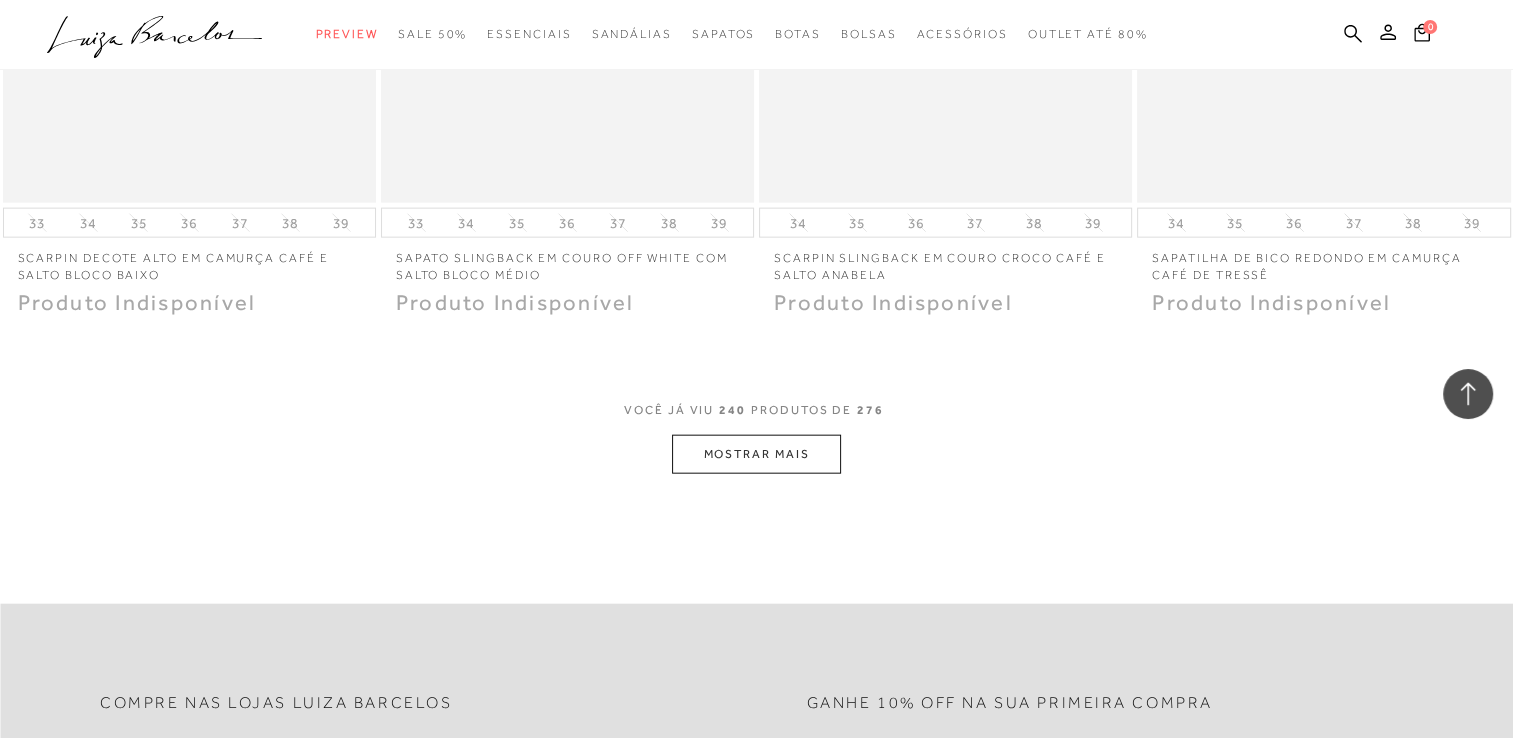 click on "MOSTRAR MAIS" at bounding box center (756, 454) 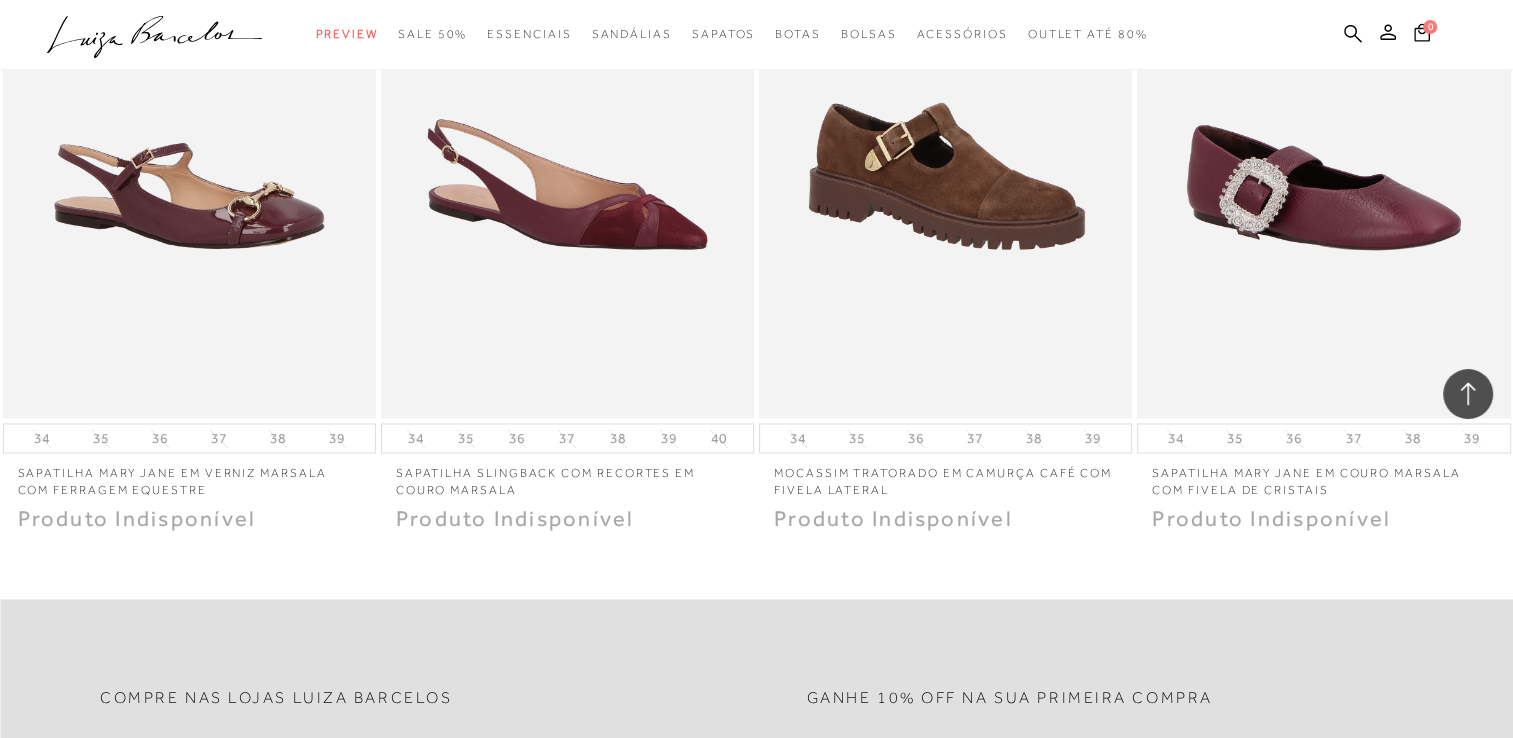 scroll, scrollTop: 48434, scrollLeft: 0, axis: vertical 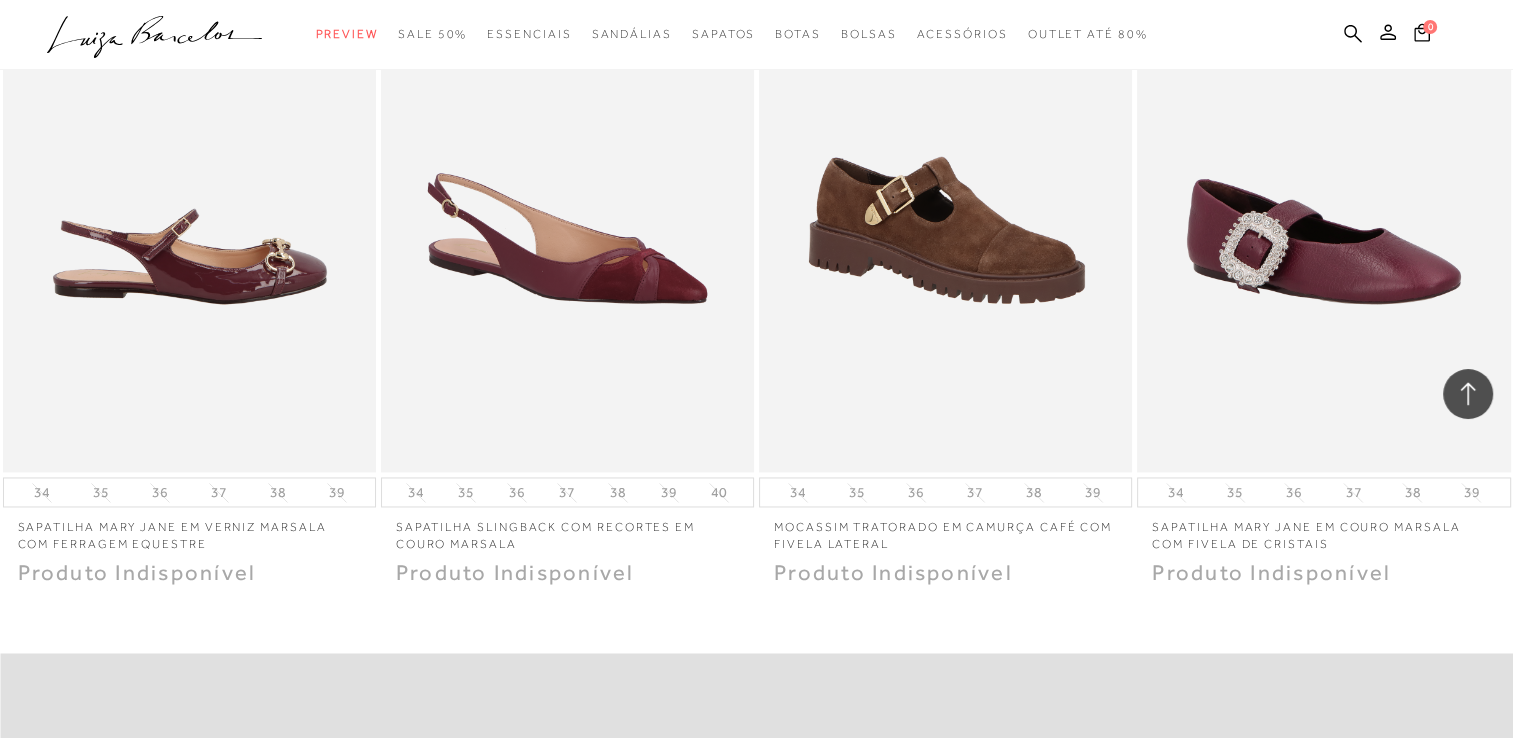 click at bounding box center [190, 193] 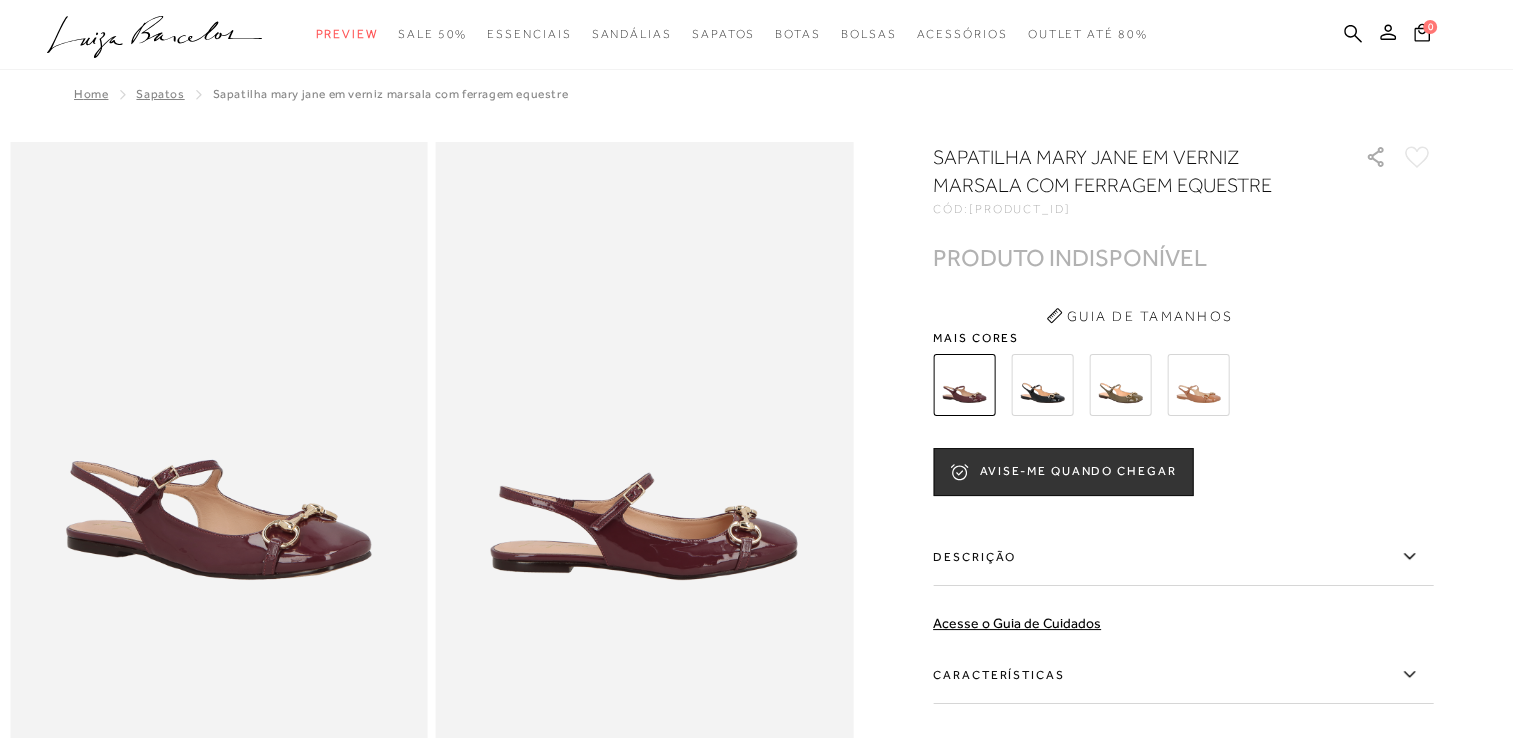 scroll, scrollTop: 0, scrollLeft: 0, axis: both 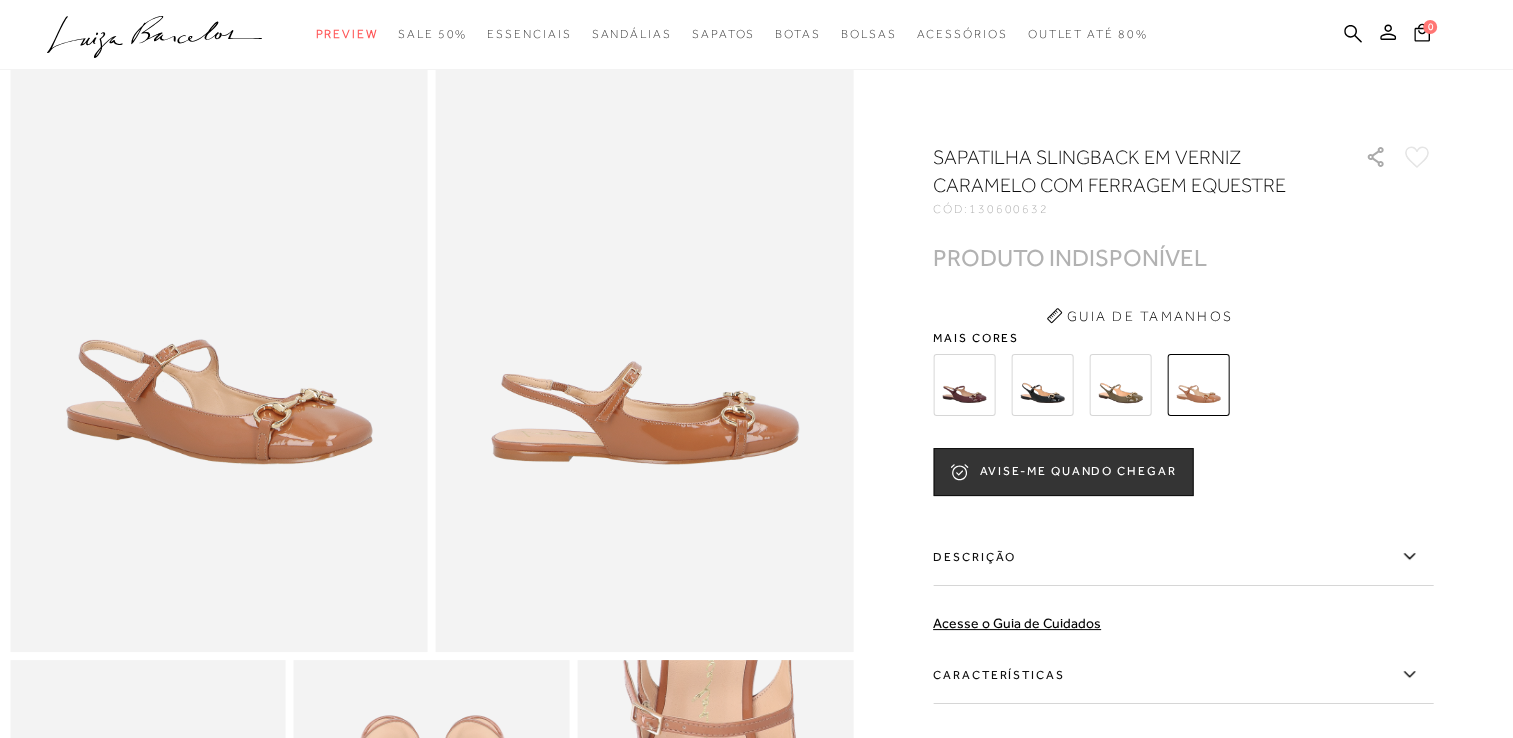 click at bounding box center (1198, 385) 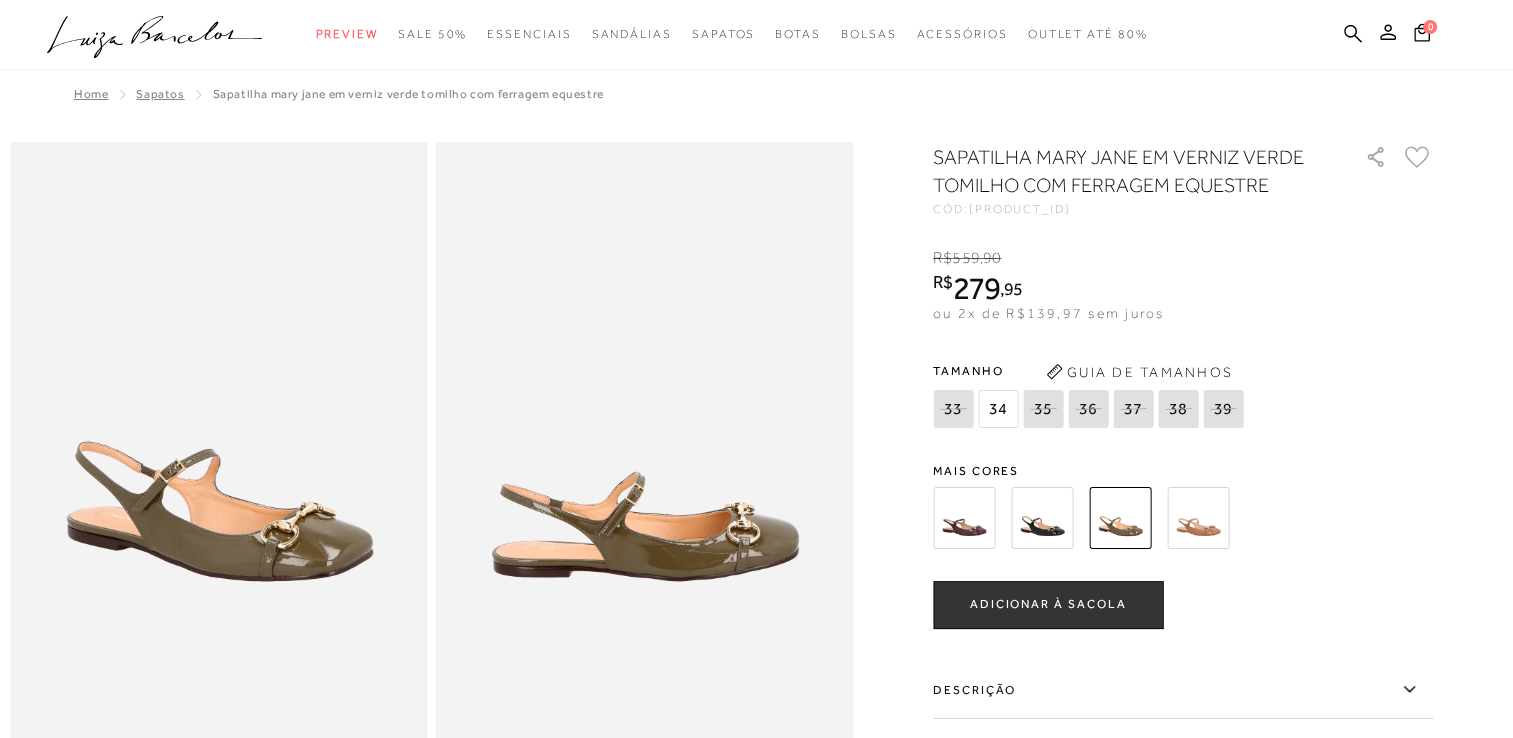 scroll, scrollTop: 0, scrollLeft: 0, axis: both 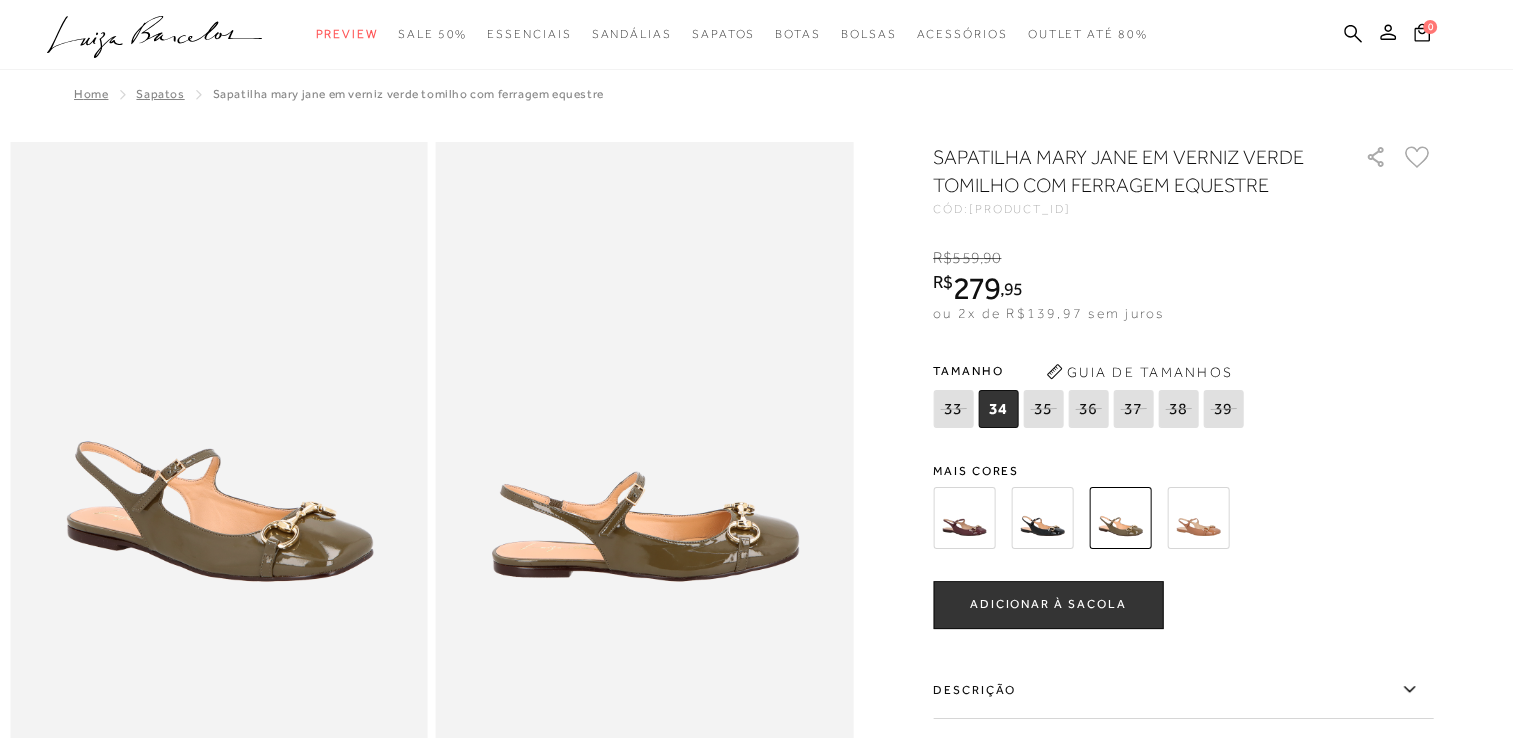 click at bounding box center [1198, 518] 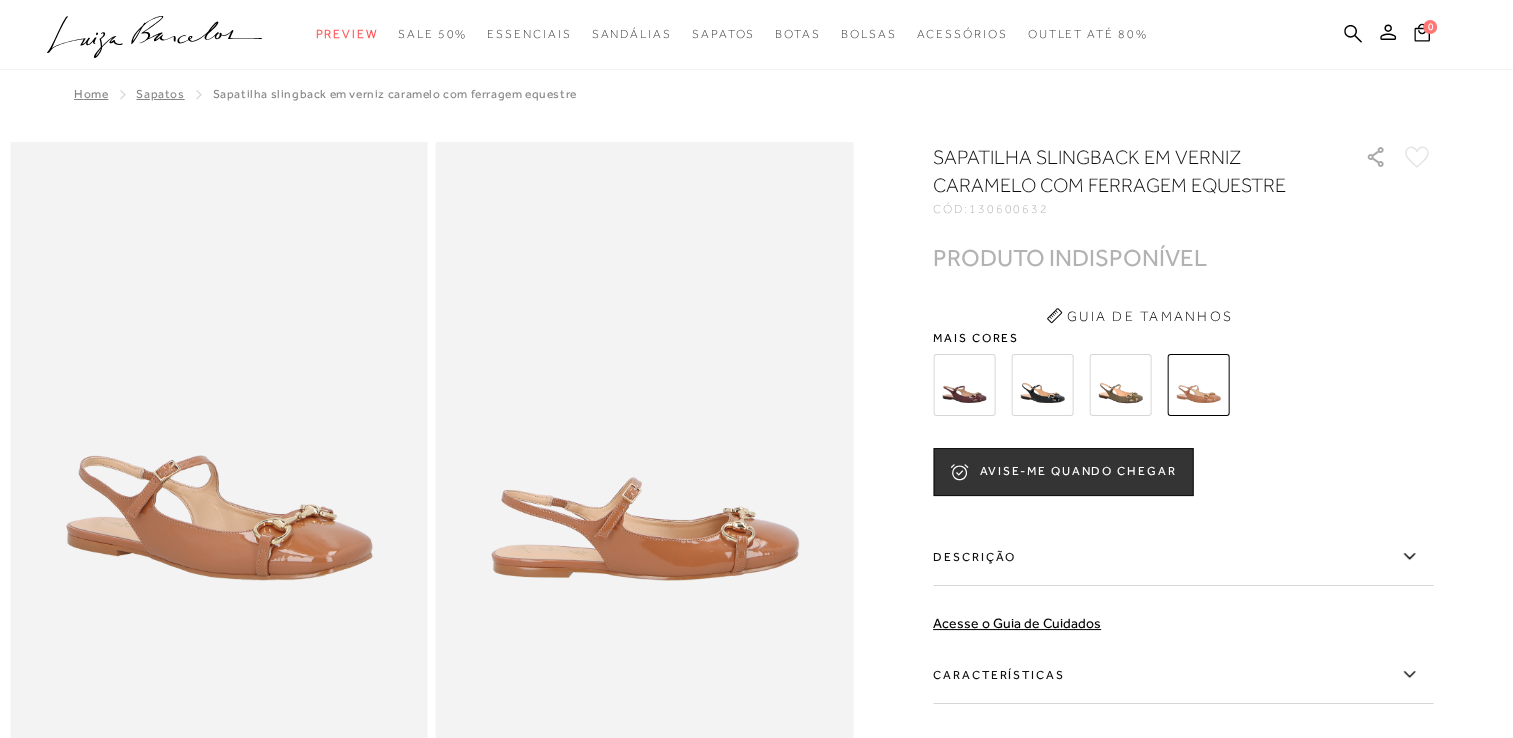 scroll, scrollTop: 0, scrollLeft: 0, axis: both 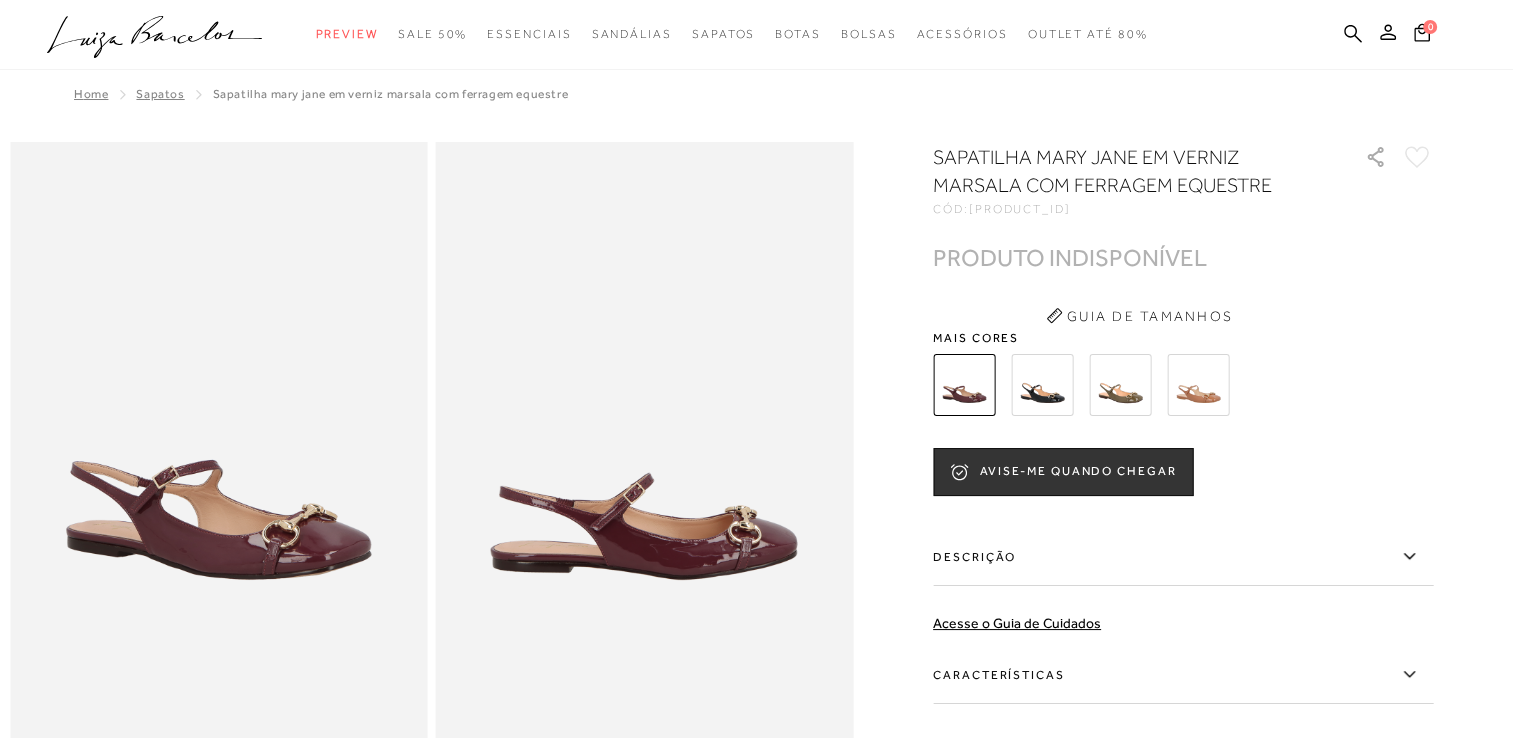 click at bounding box center (1042, 385) 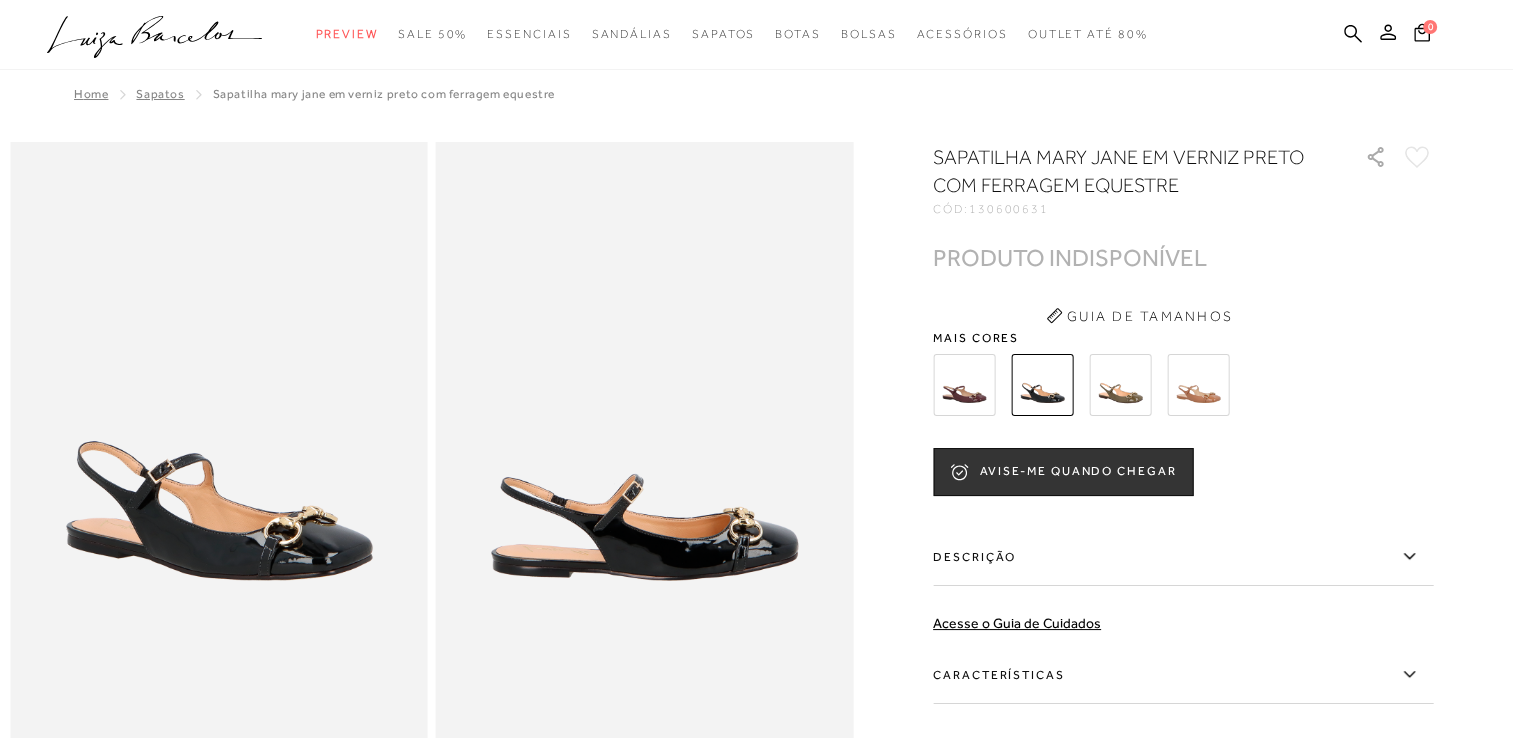 scroll, scrollTop: 0, scrollLeft: 0, axis: both 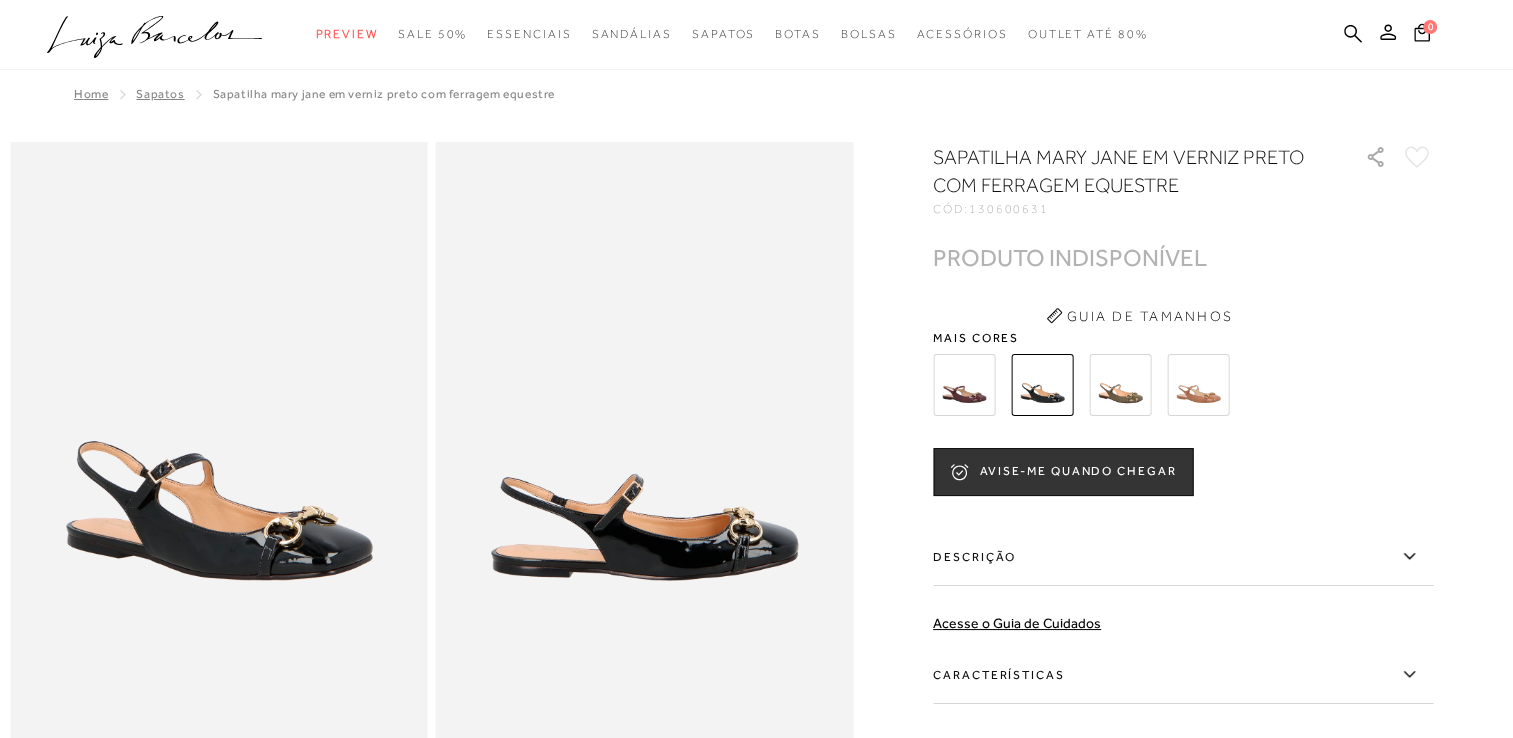 click at bounding box center [1120, 385] 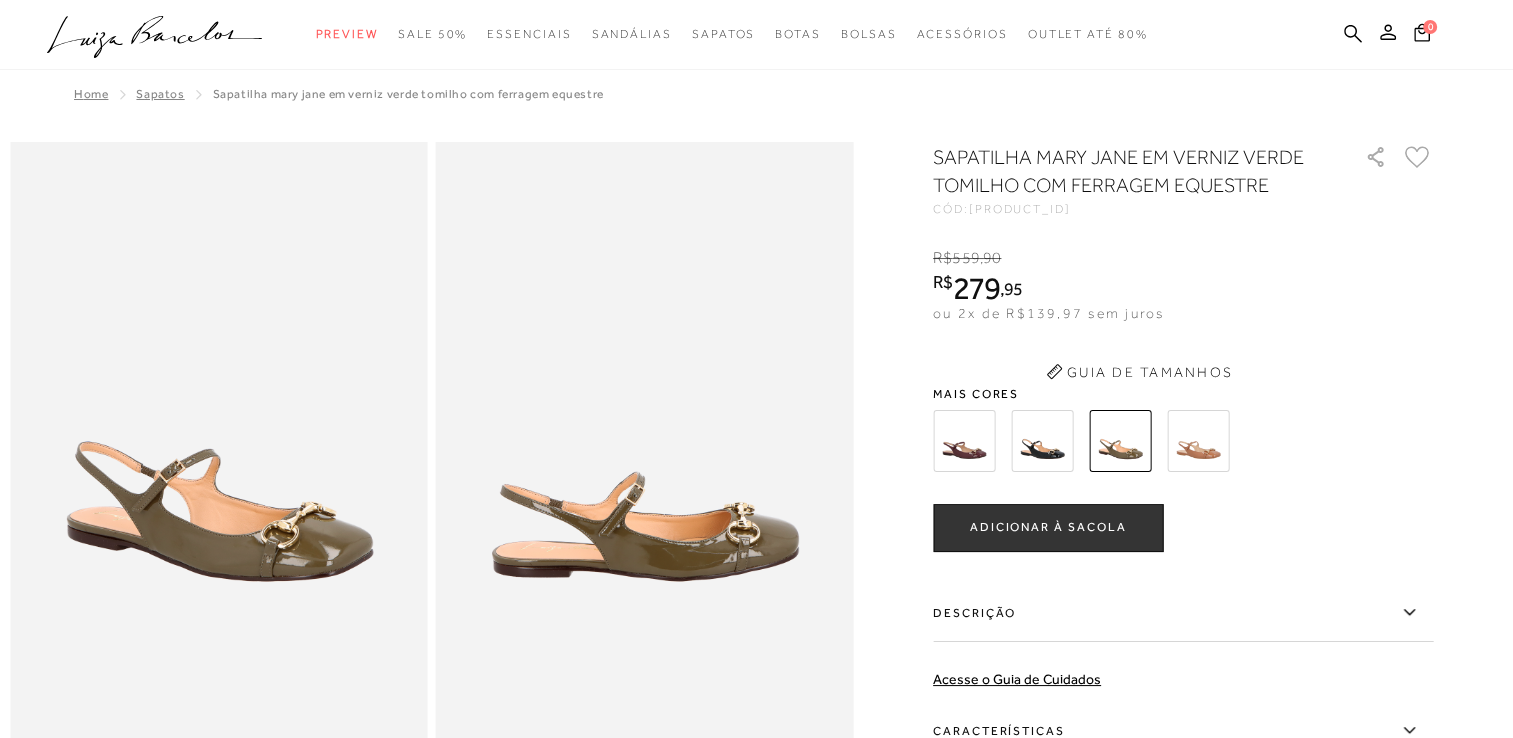 scroll, scrollTop: 0, scrollLeft: 0, axis: both 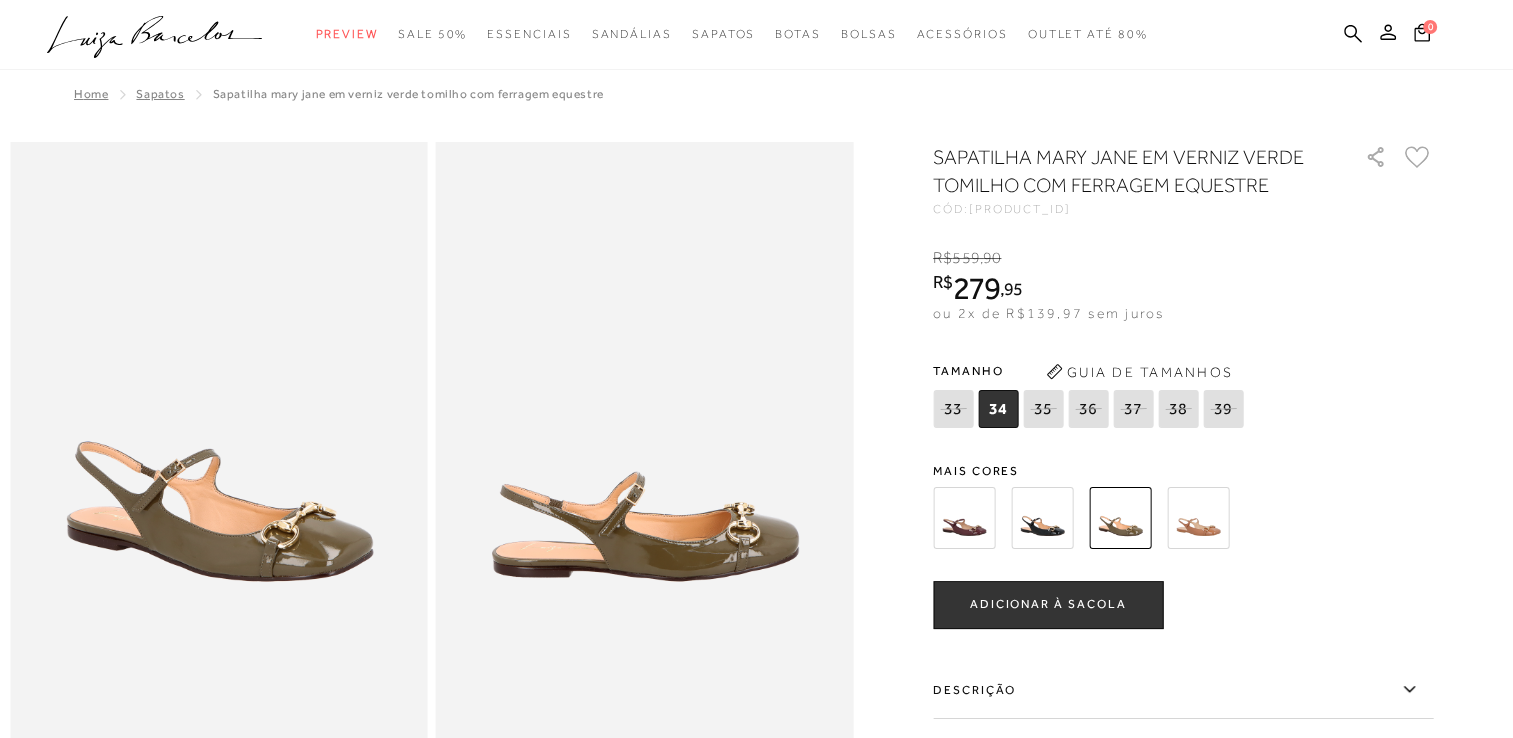 click at bounding box center [1198, 518] 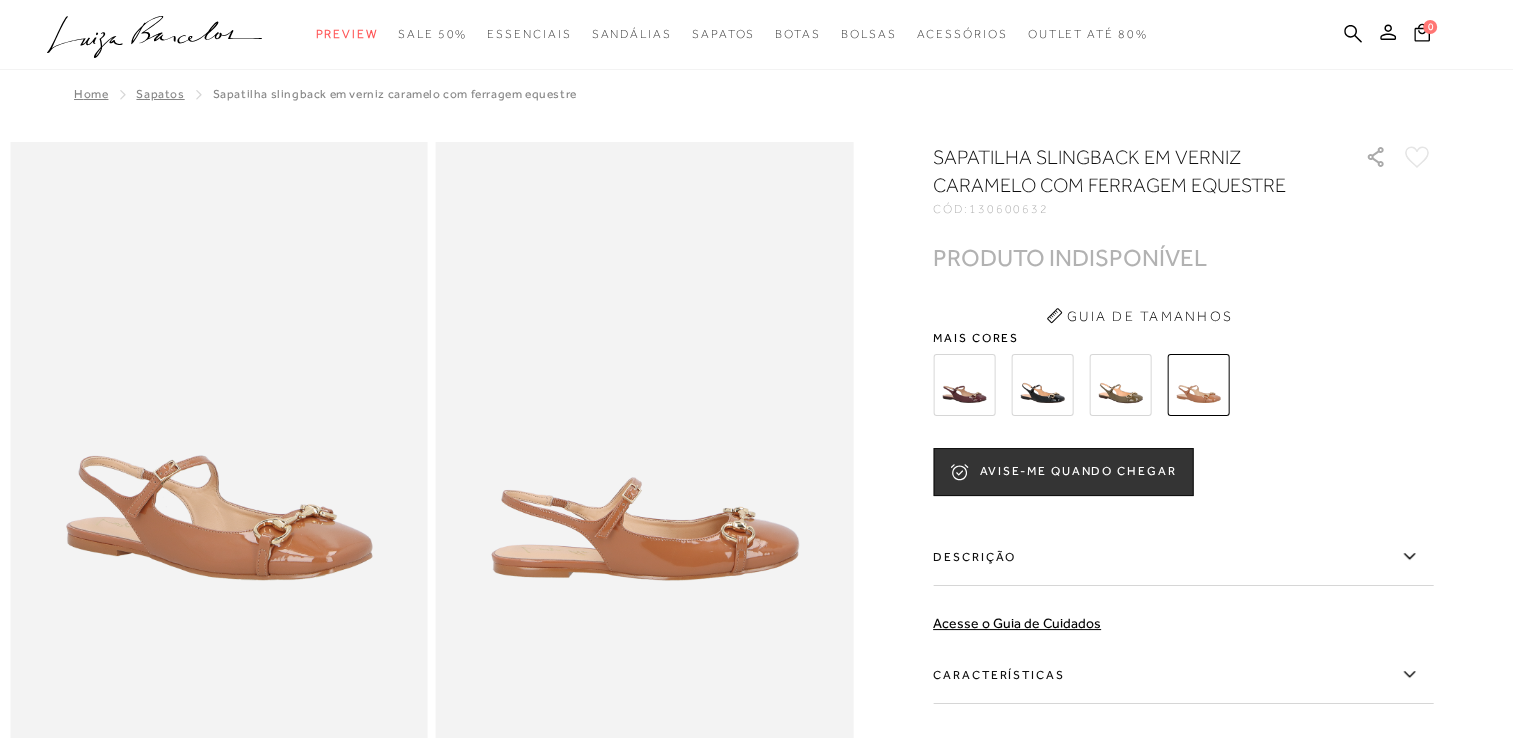 scroll, scrollTop: 0, scrollLeft: 0, axis: both 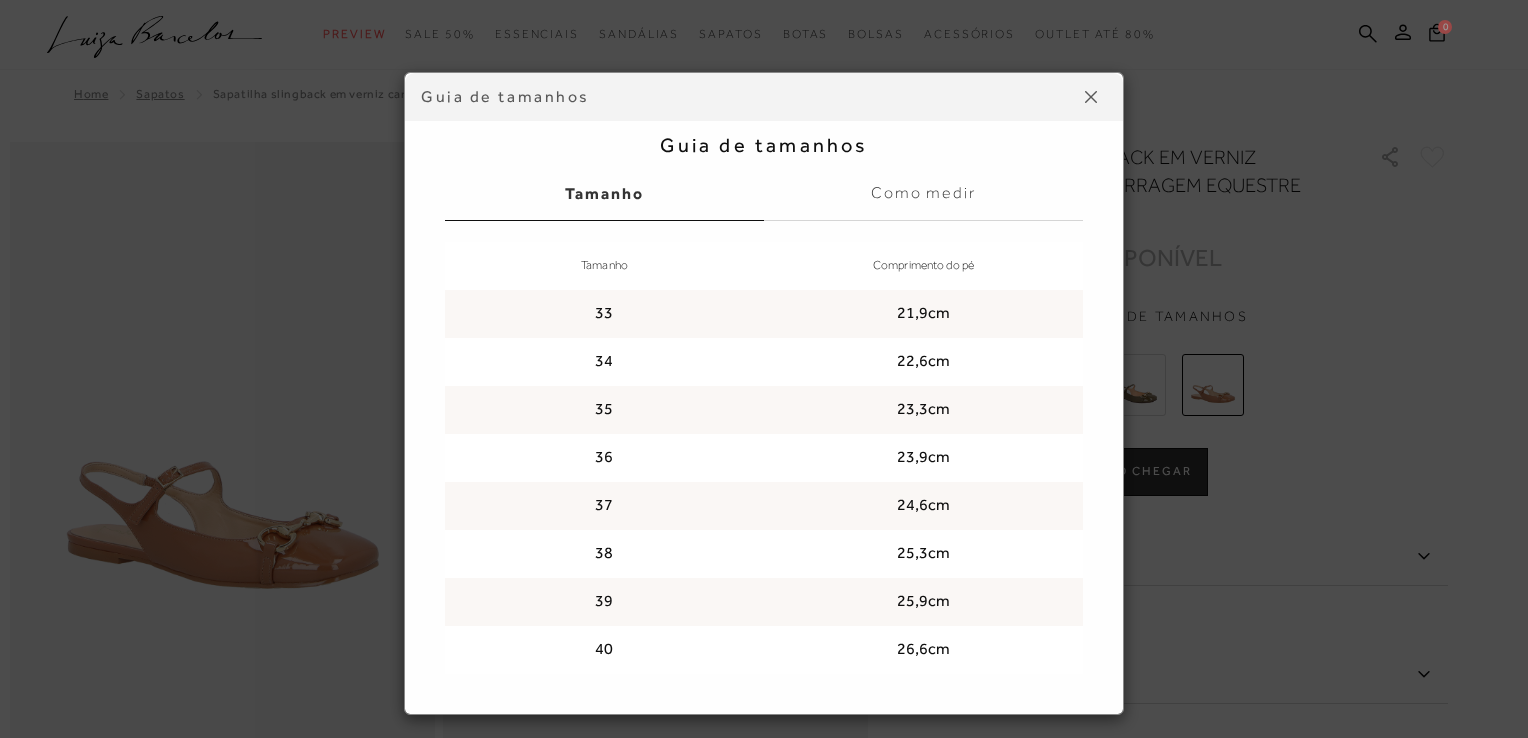 click at bounding box center (1091, 97) 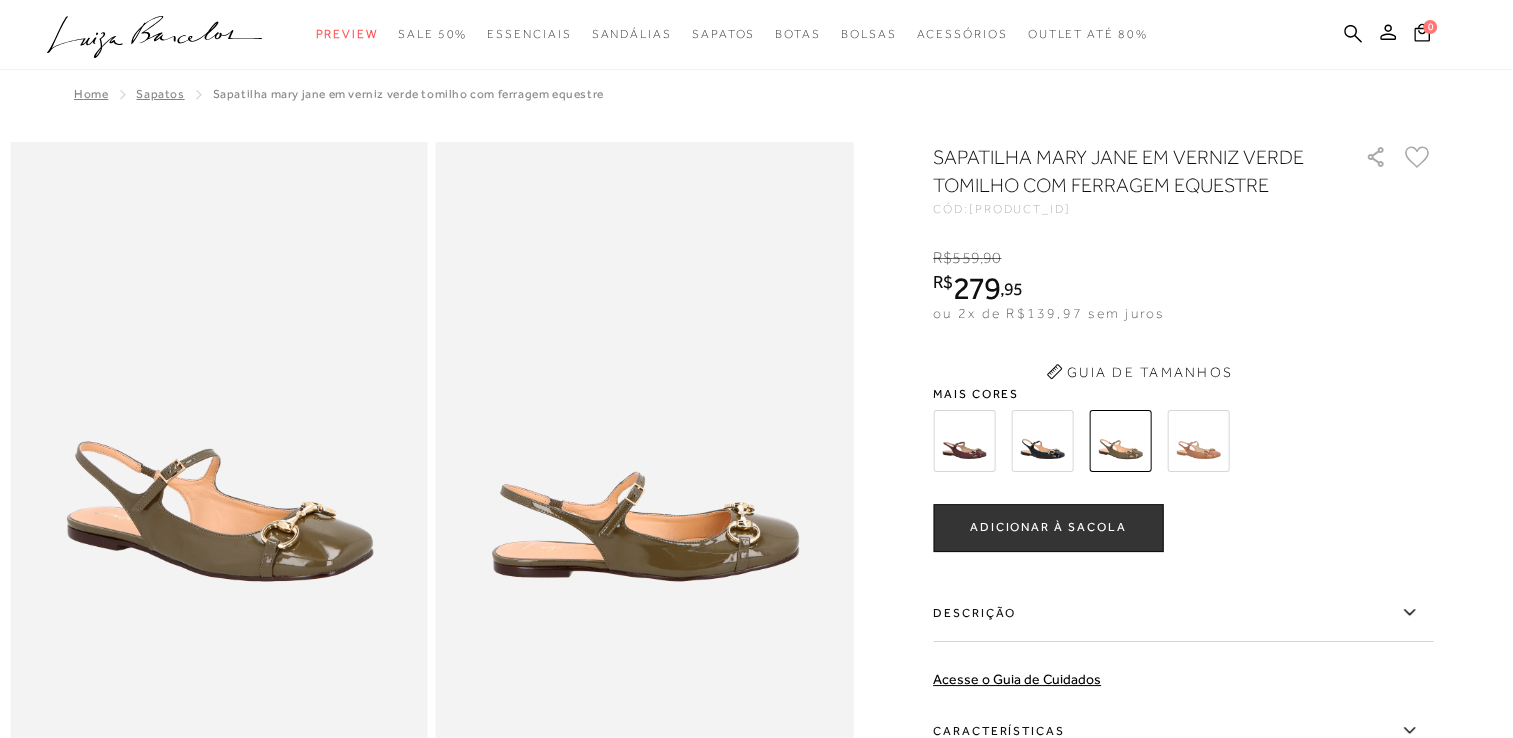 scroll, scrollTop: 0, scrollLeft: 0, axis: both 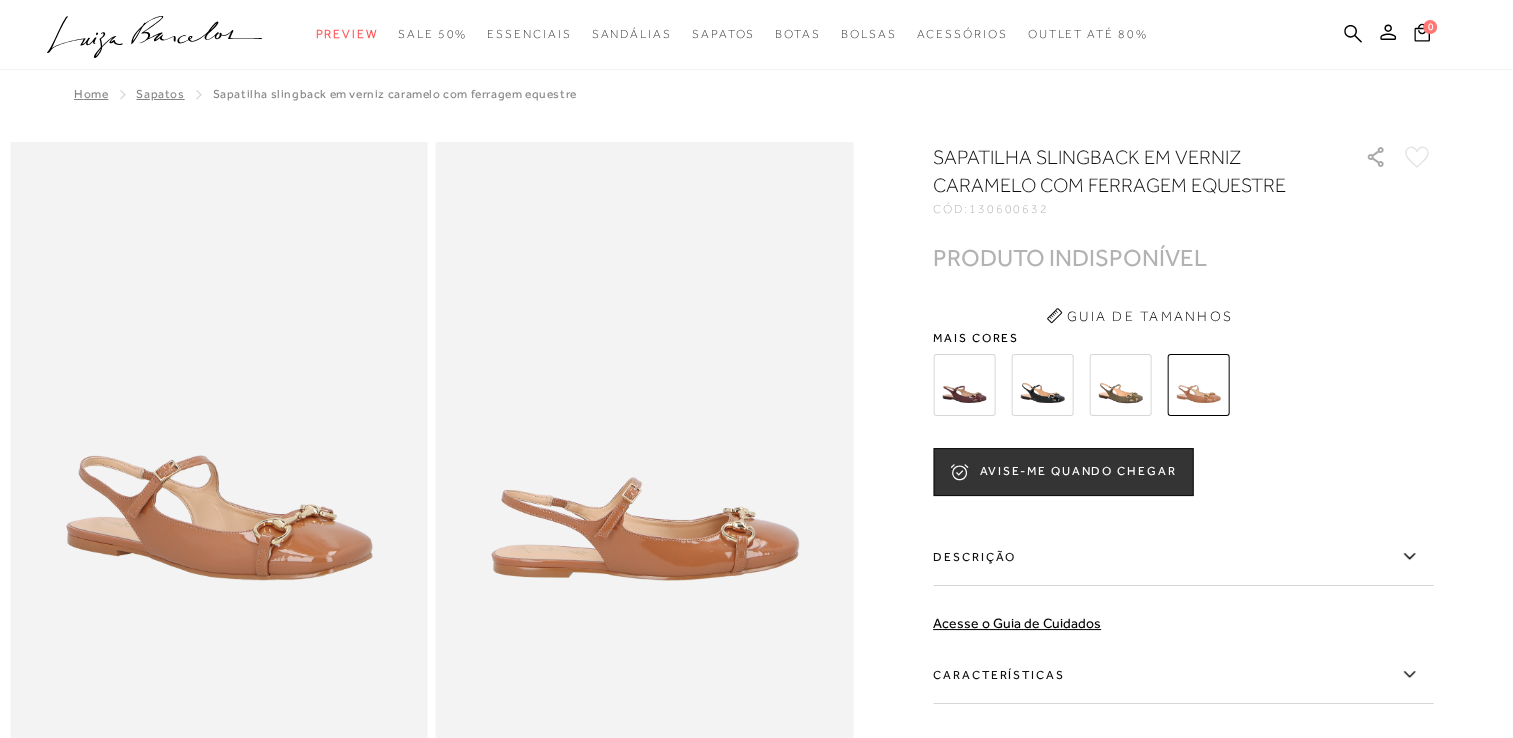 drag, startPoint x: 192, startPoint y: 0, endPoint x: 175, endPoint y: 273, distance: 273.52878 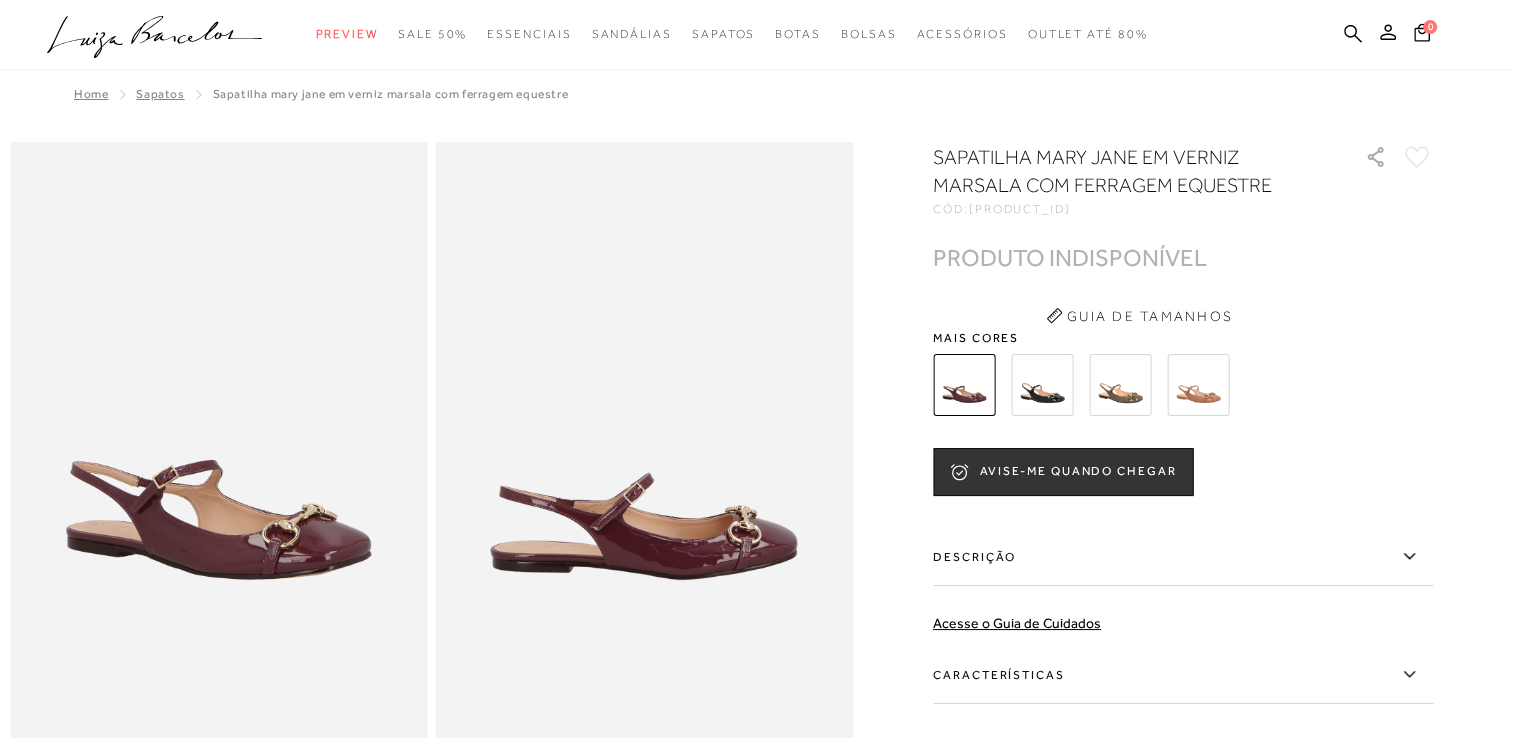 scroll, scrollTop: 0, scrollLeft: 0, axis: both 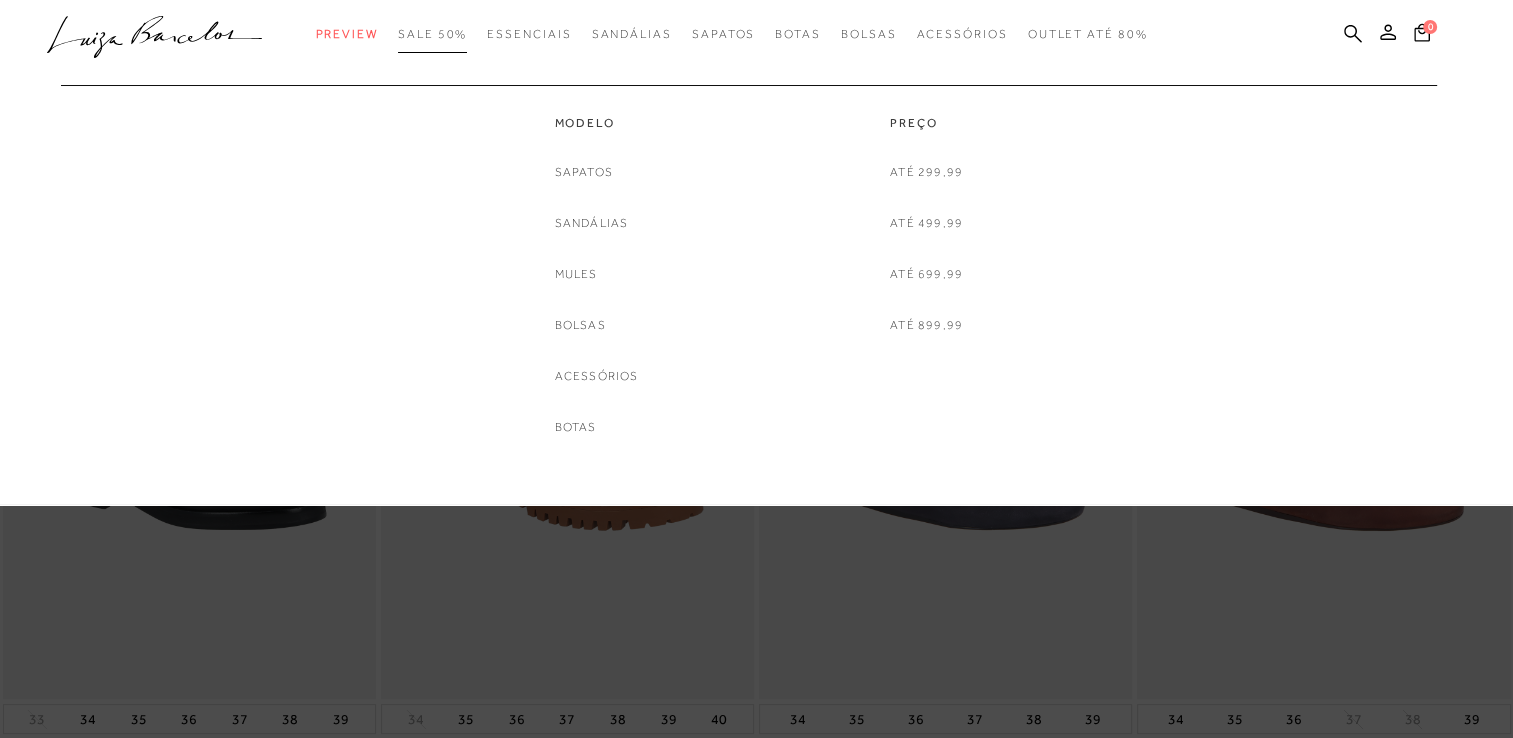 click on "SALE 50%" at bounding box center [432, 34] 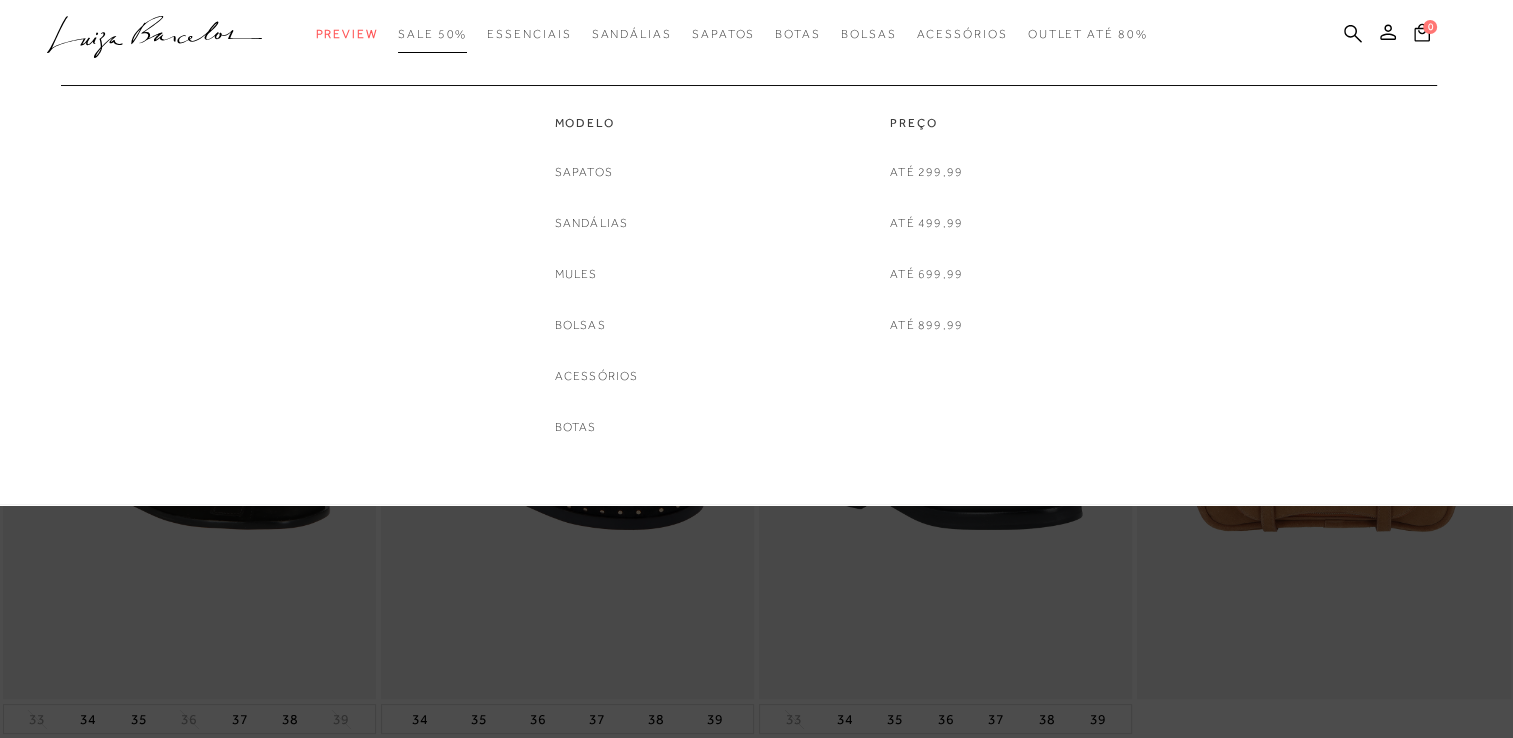 click on "SALE 50%" at bounding box center [432, 34] 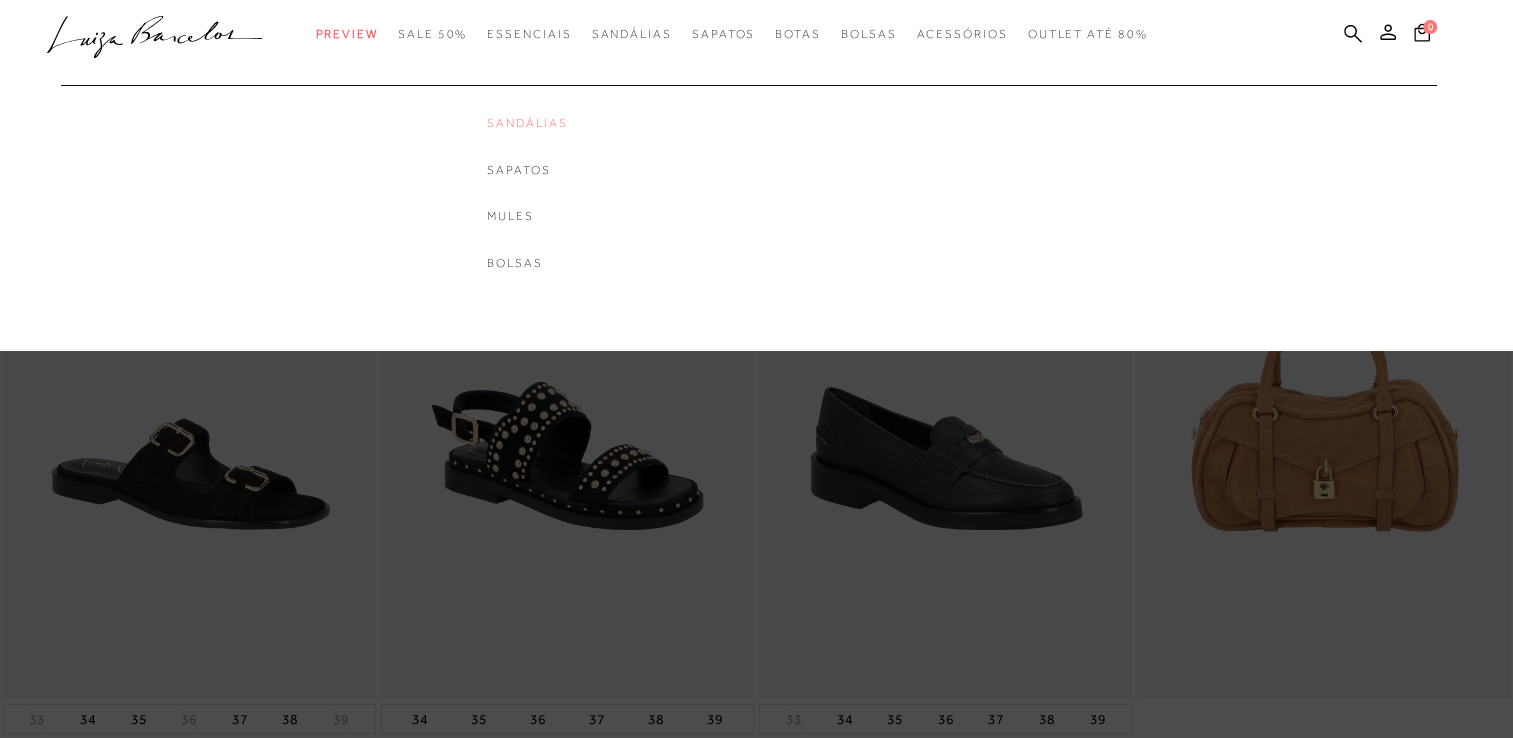 click on "Sandálias" at bounding box center (527, 123) 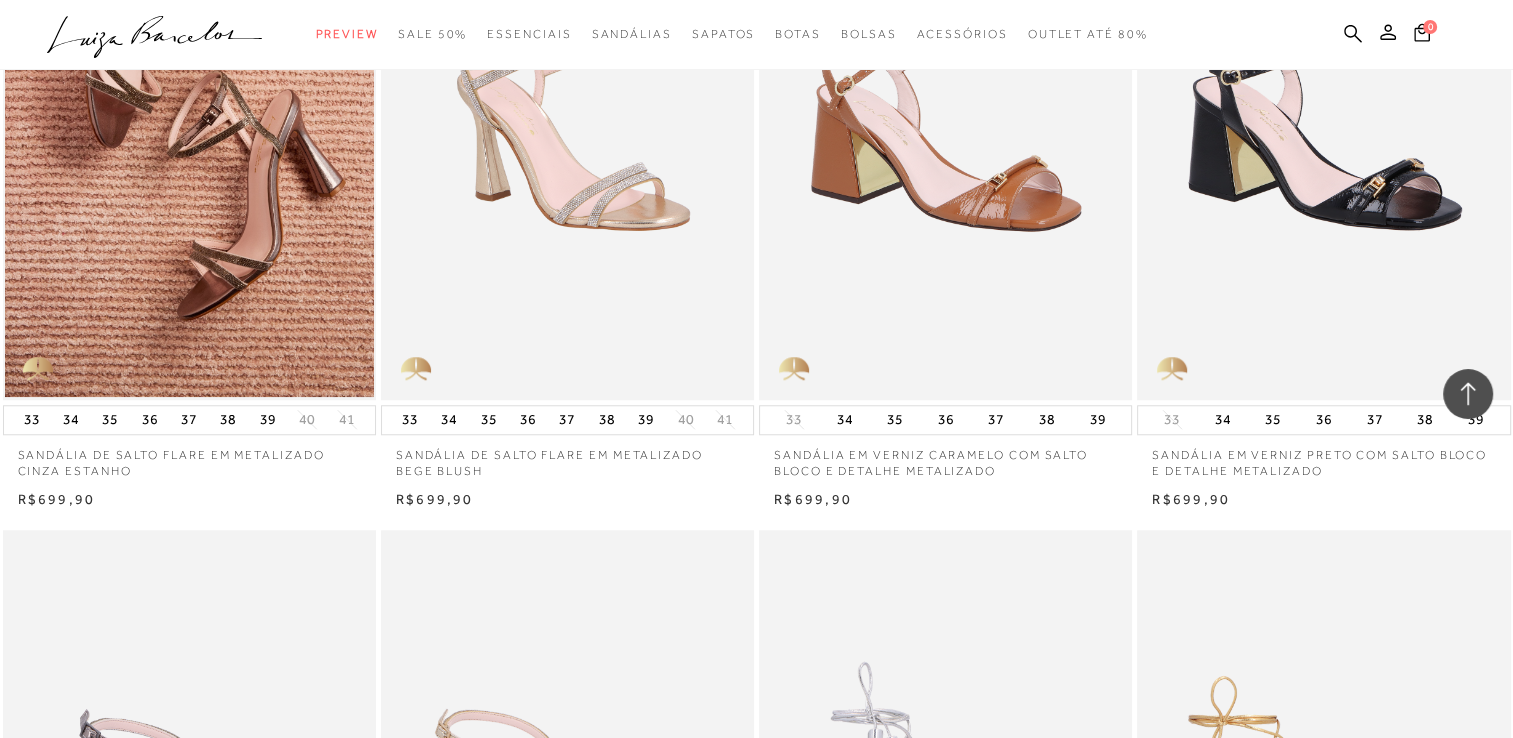 scroll, scrollTop: 1693, scrollLeft: 0, axis: vertical 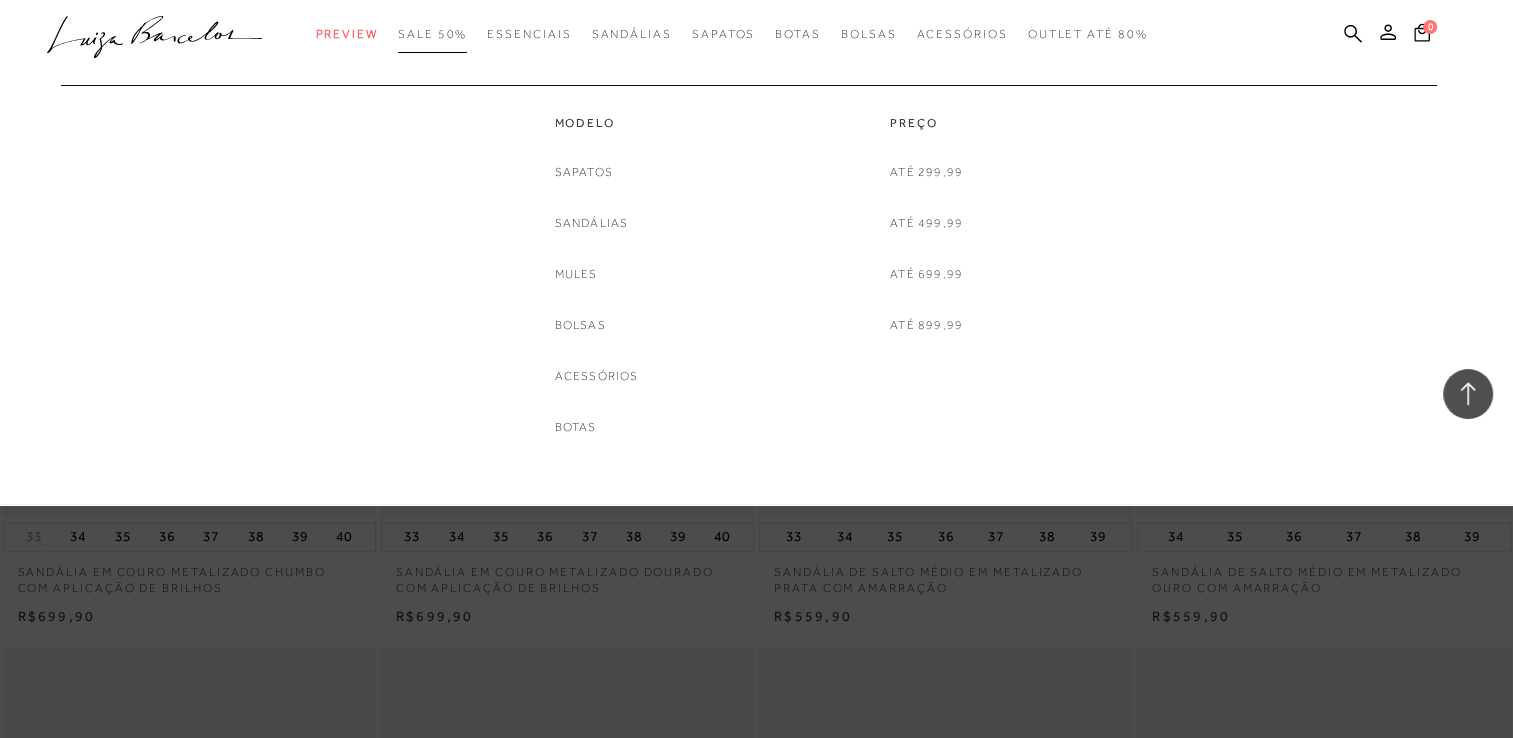 click on "SALE 50%" at bounding box center [432, 34] 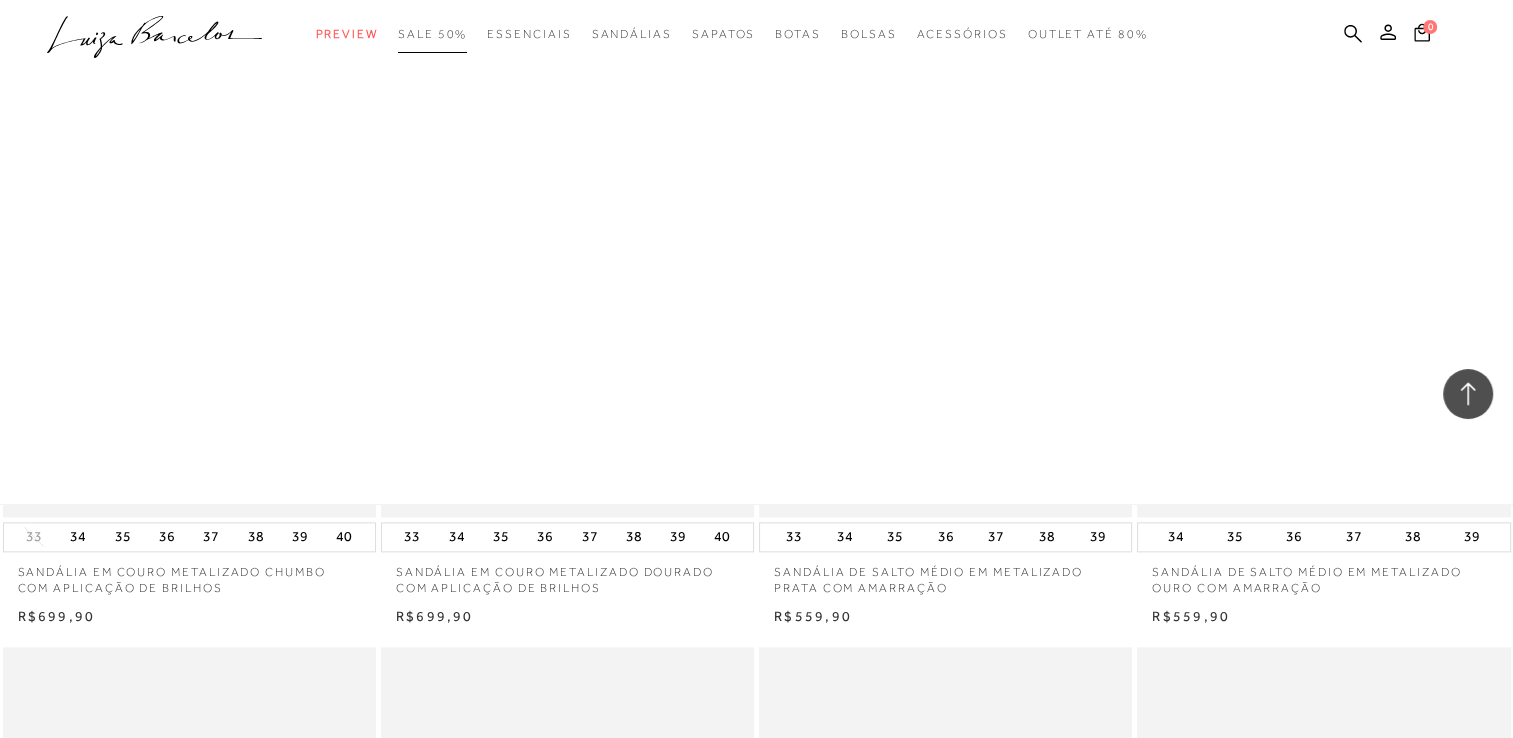 scroll, scrollTop: 0, scrollLeft: 0, axis: both 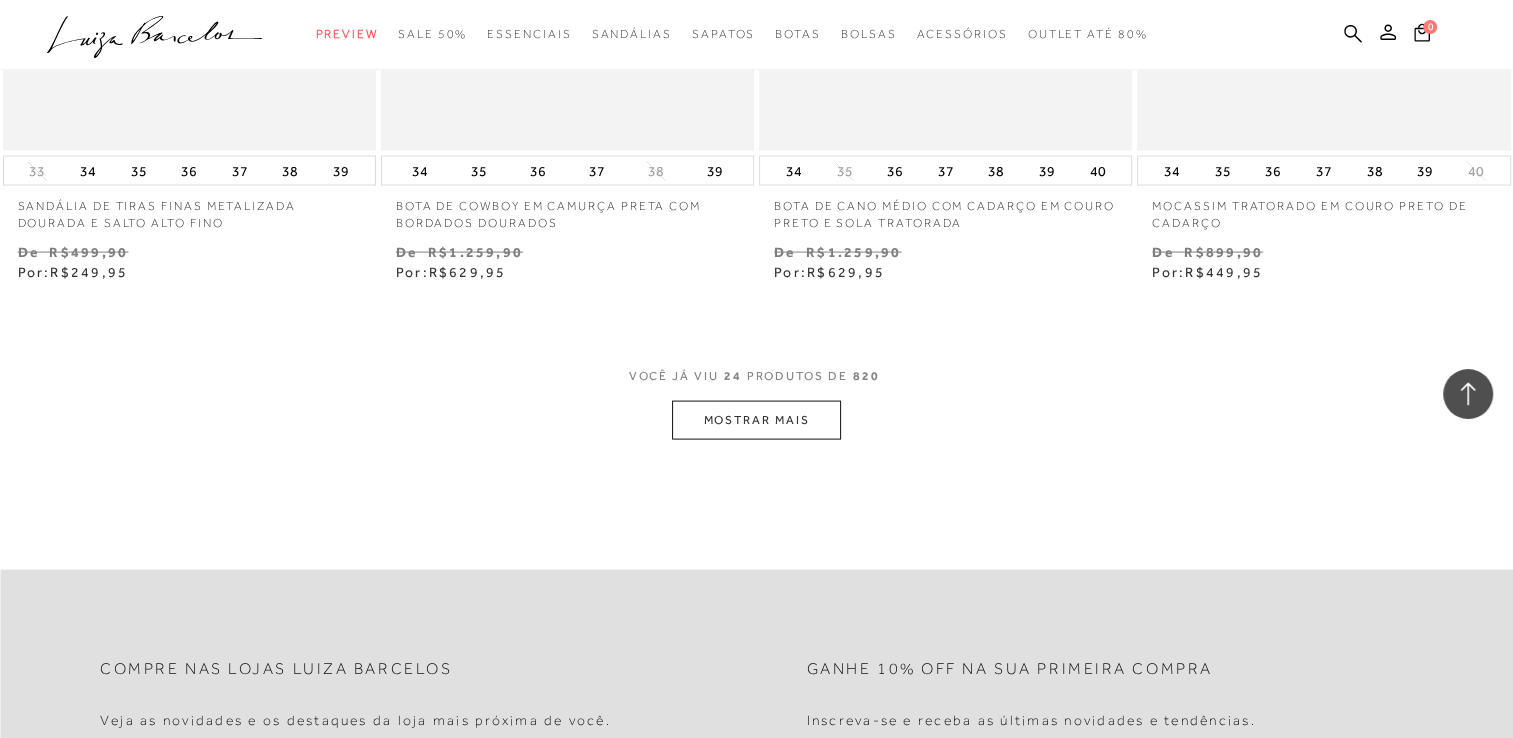 click on "MOSTRAR MAIS" at bounding box center [756, 420] 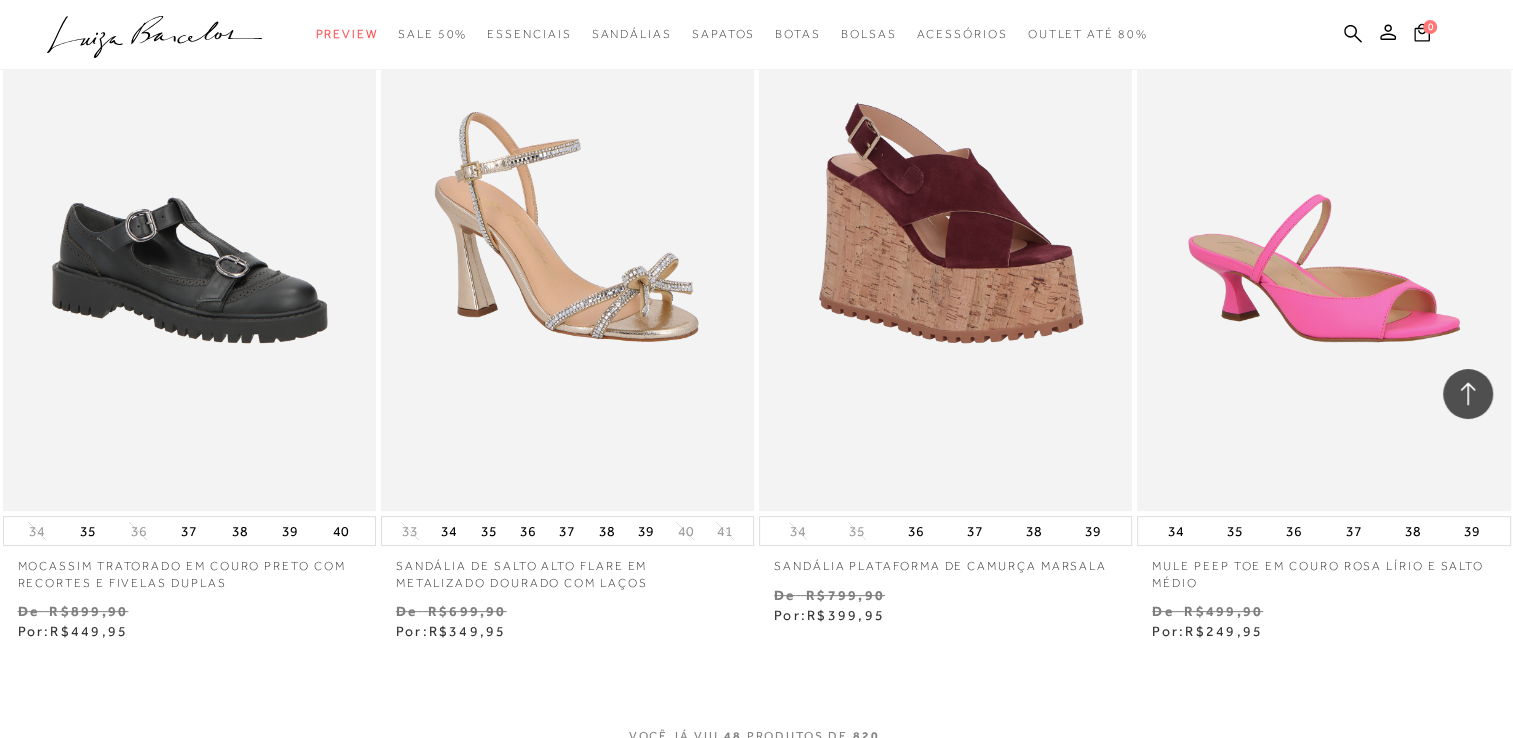 scroll, scrollTop: 8120, scrollLeft: 0, axis: vertical 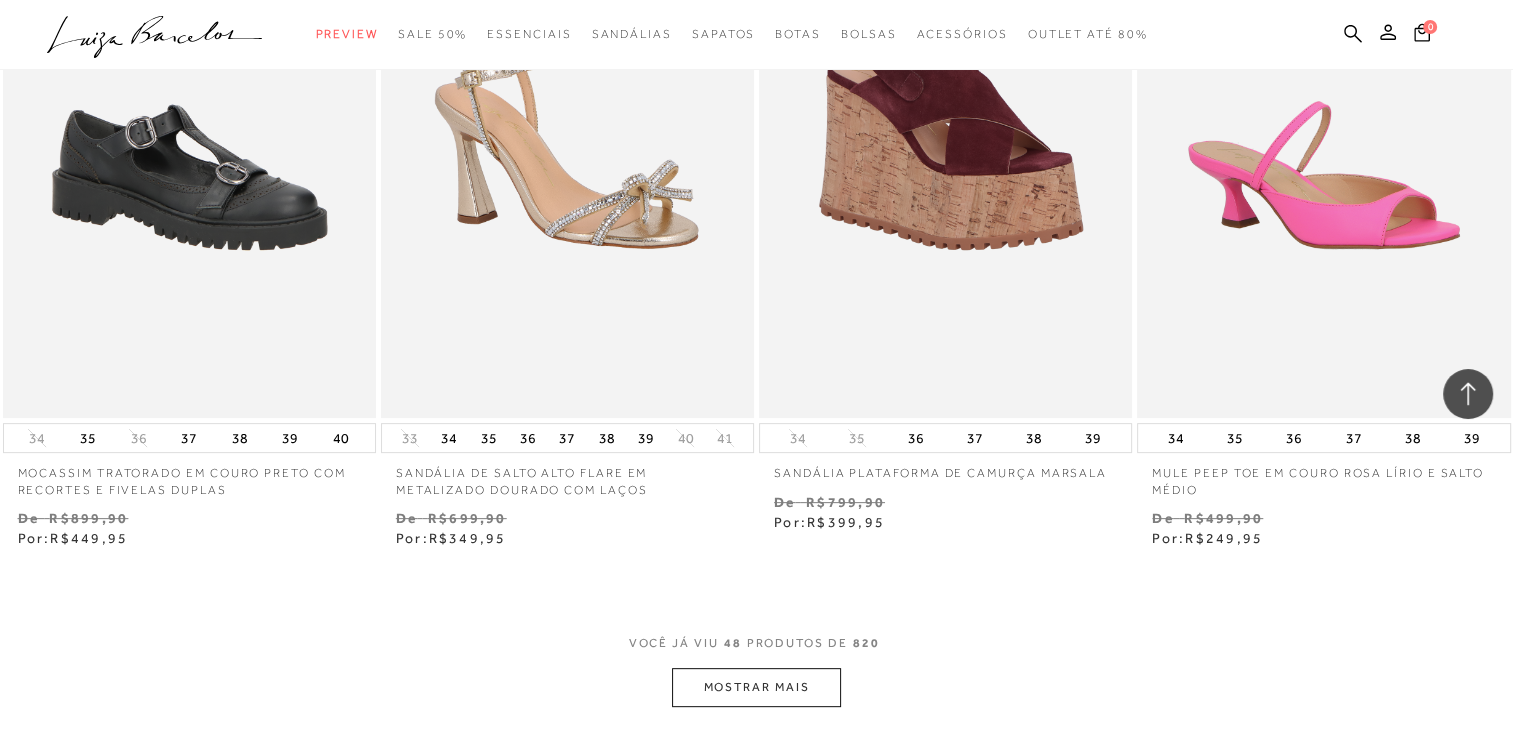 click on "MOSTRAR MAIS" at bounding box center (756, 687) 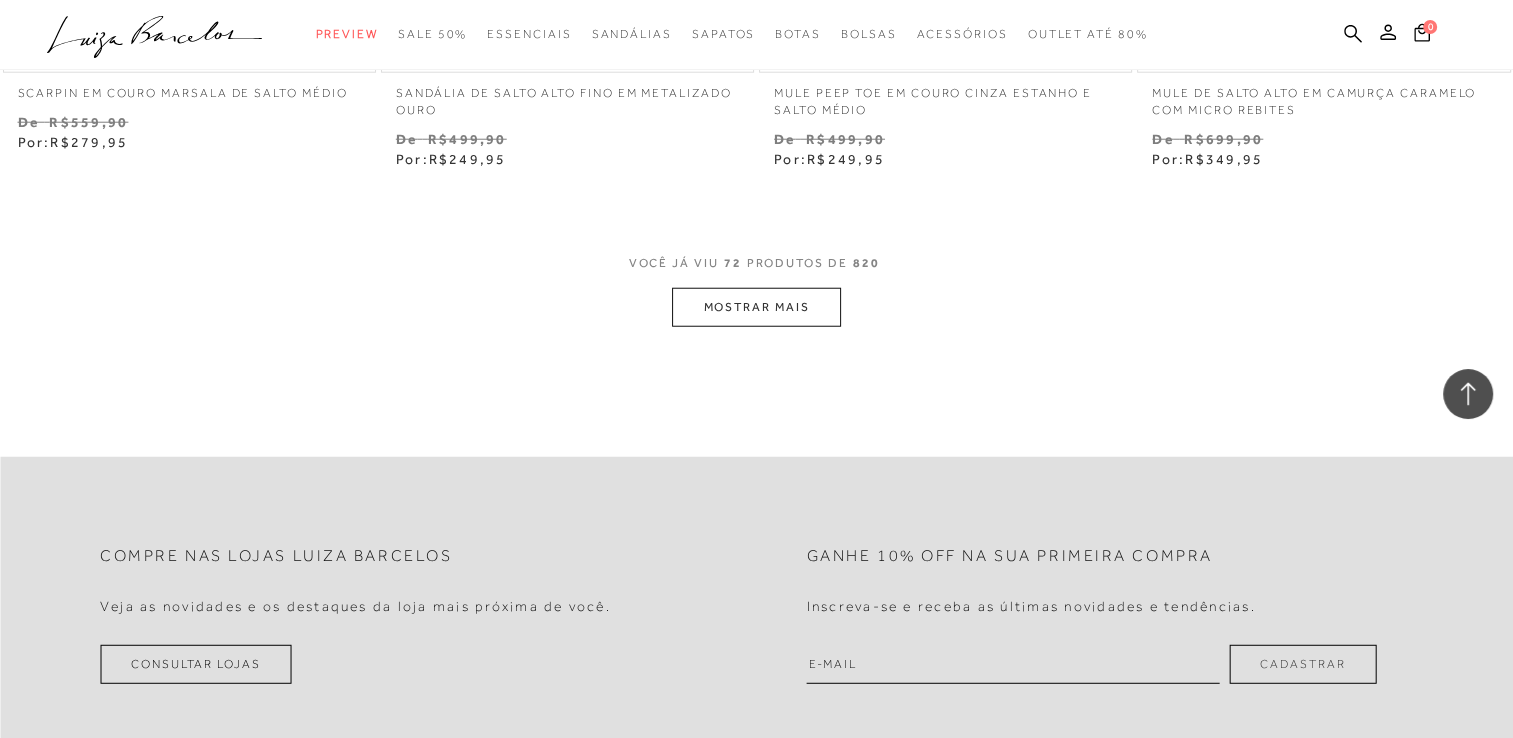 scroll, scrollTop: 12900, scrollLeft: 0, axis: vertical 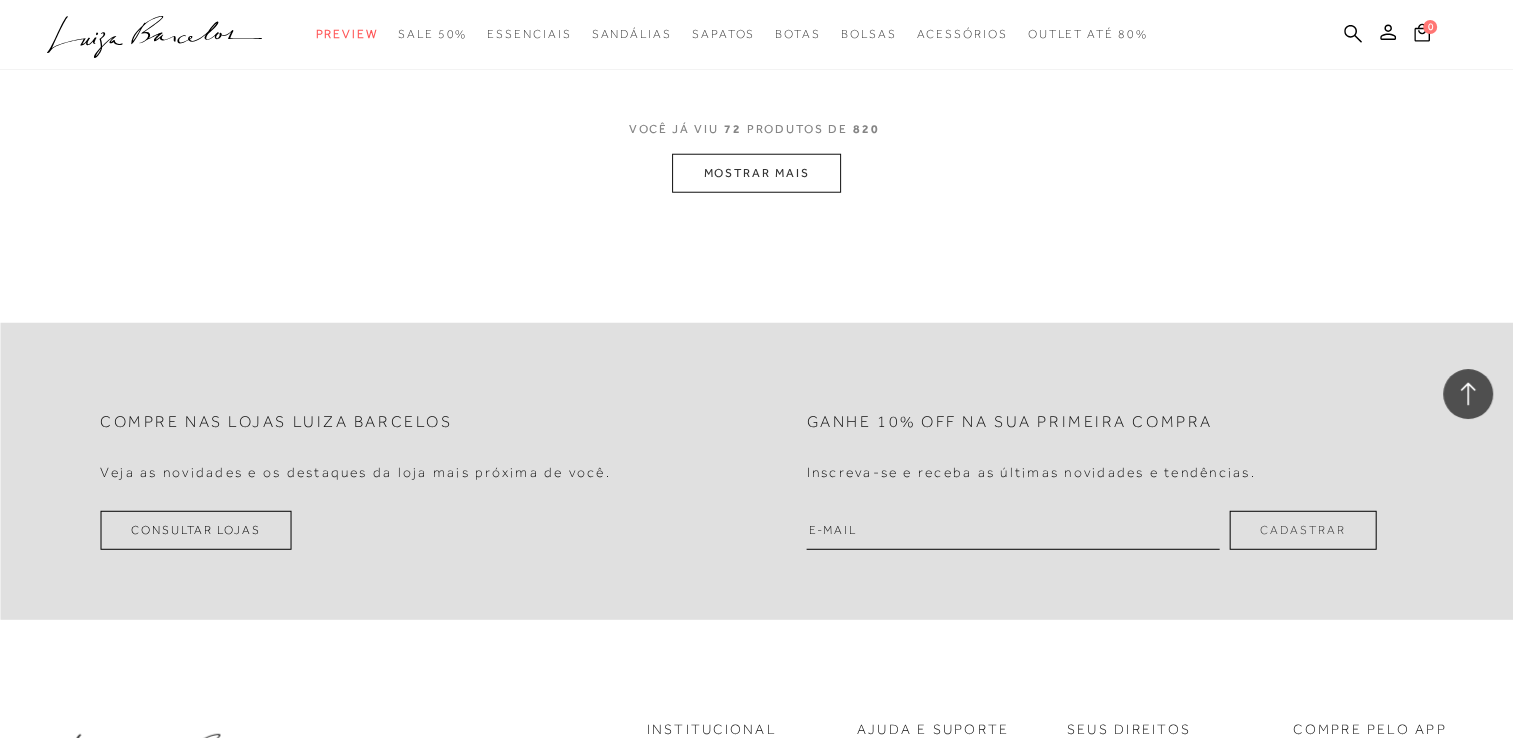 click on "MOSTRAR MAIS" at bounding box center [756, 173] 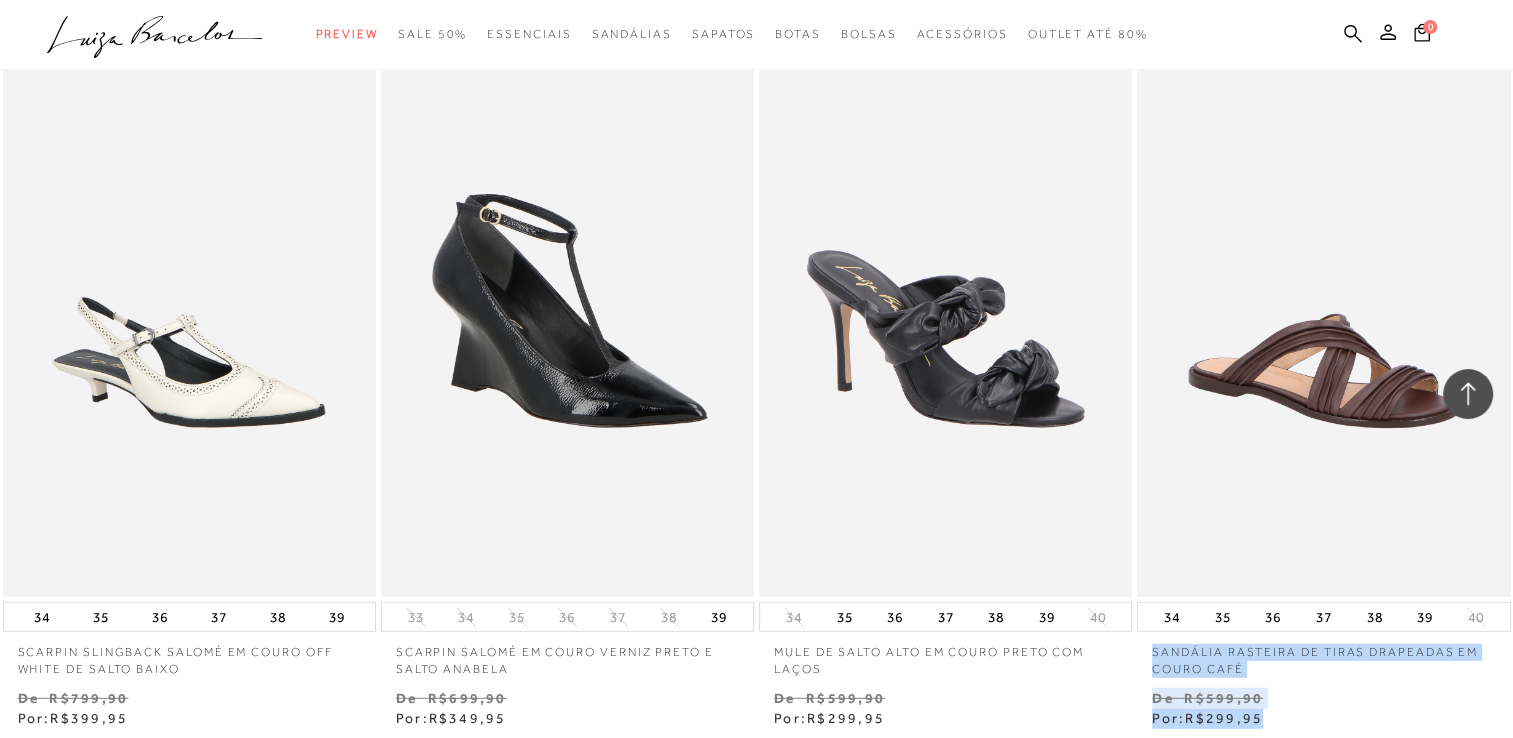 scroll, scrollTop: 13028, scrollLeft: 0, axis: vertical 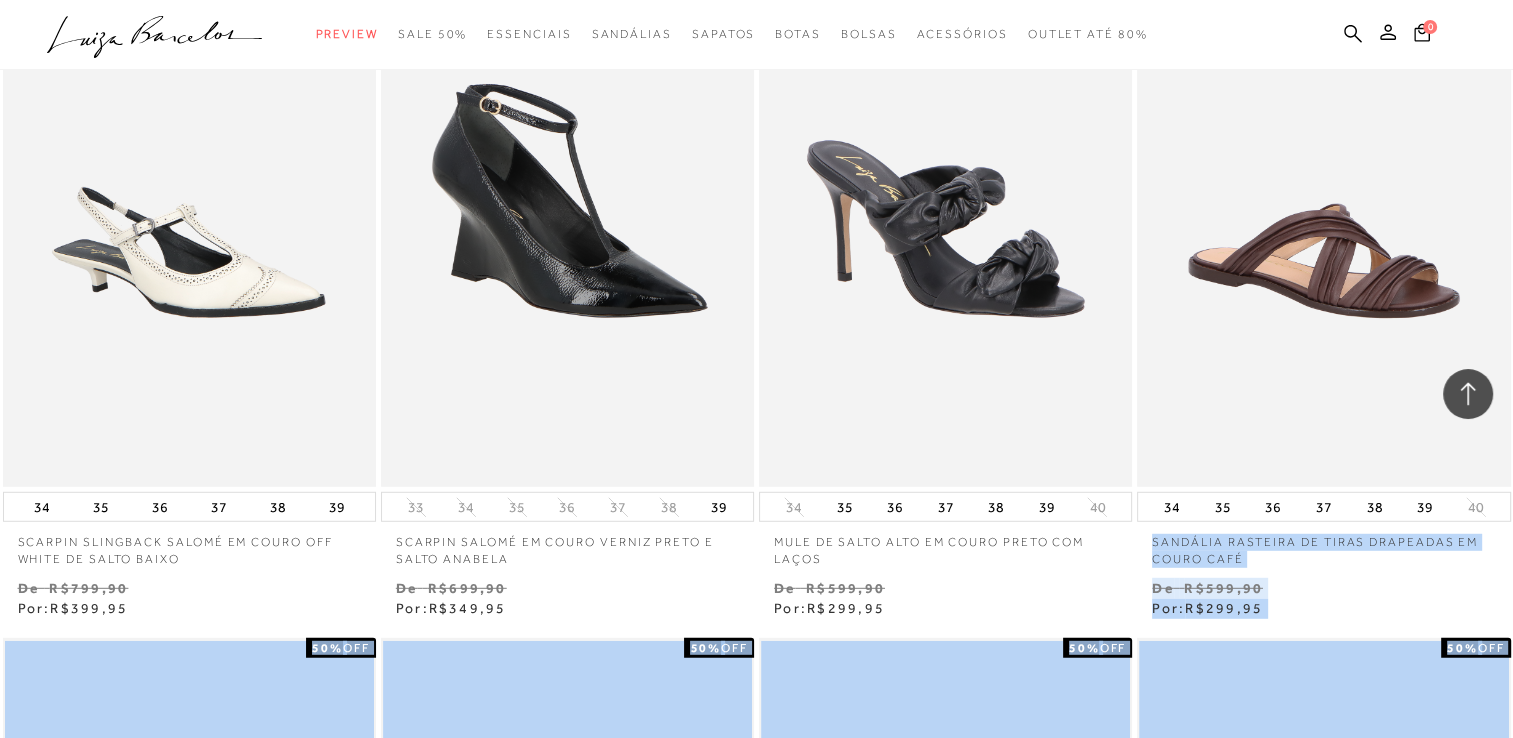 drag, startPoint x: 1500, startPoint y: 628, endPoint x: 1527, endPoint y: 502, distance: 128.86038 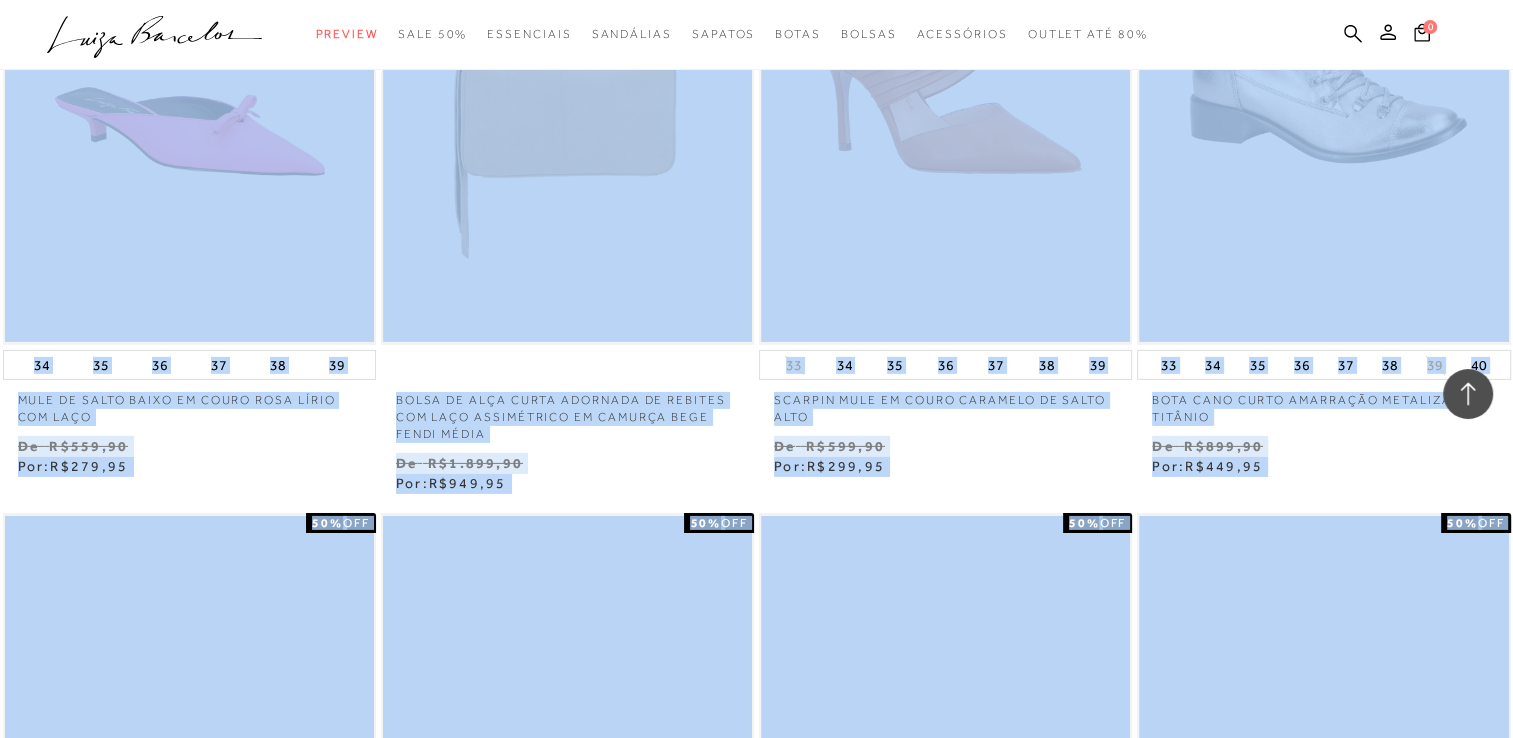 scroll, scrollTop: 14054, scrollLeft: 0, axis: vertical 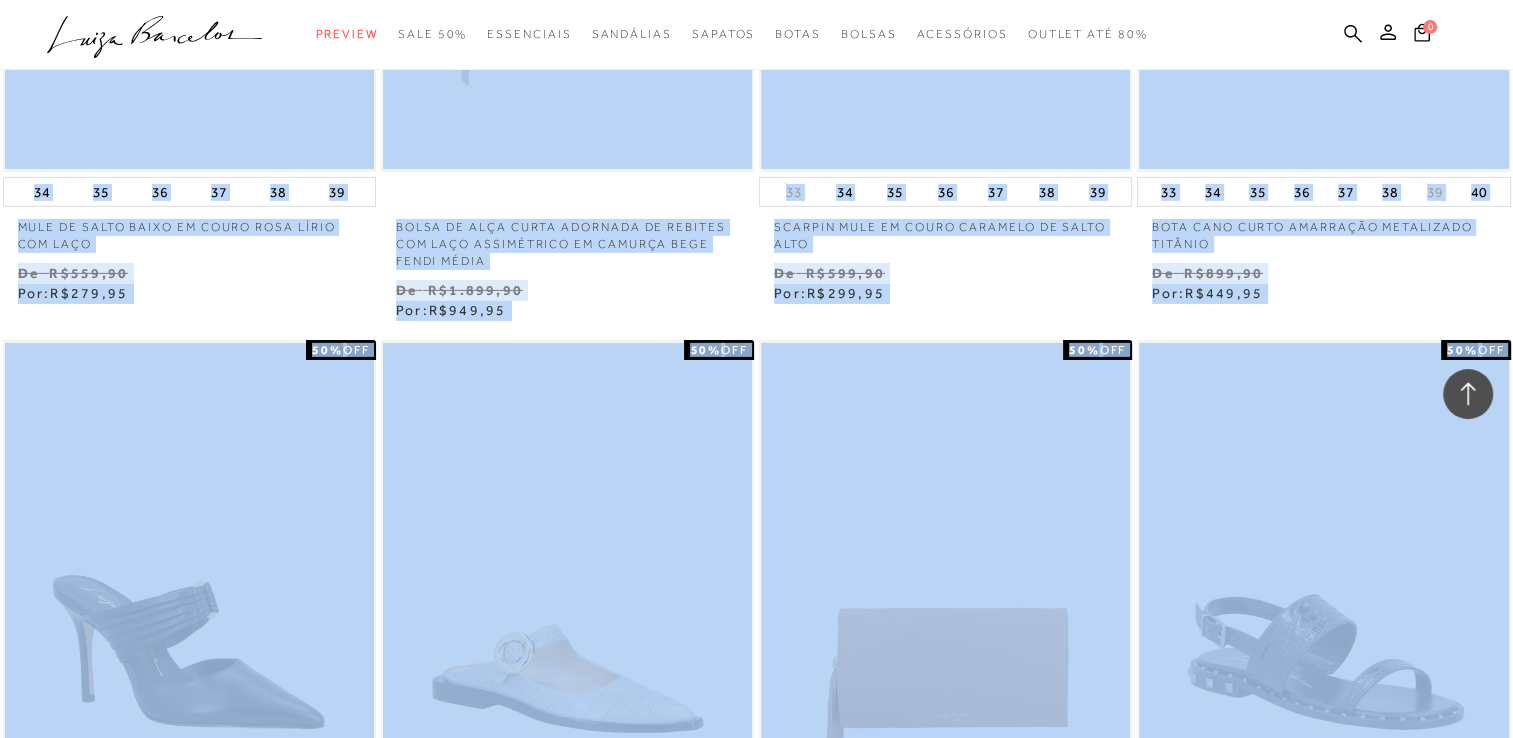 click on "Venda
De
R$899,90
Por:
R$449,95" at bounding box center (1323, 283) 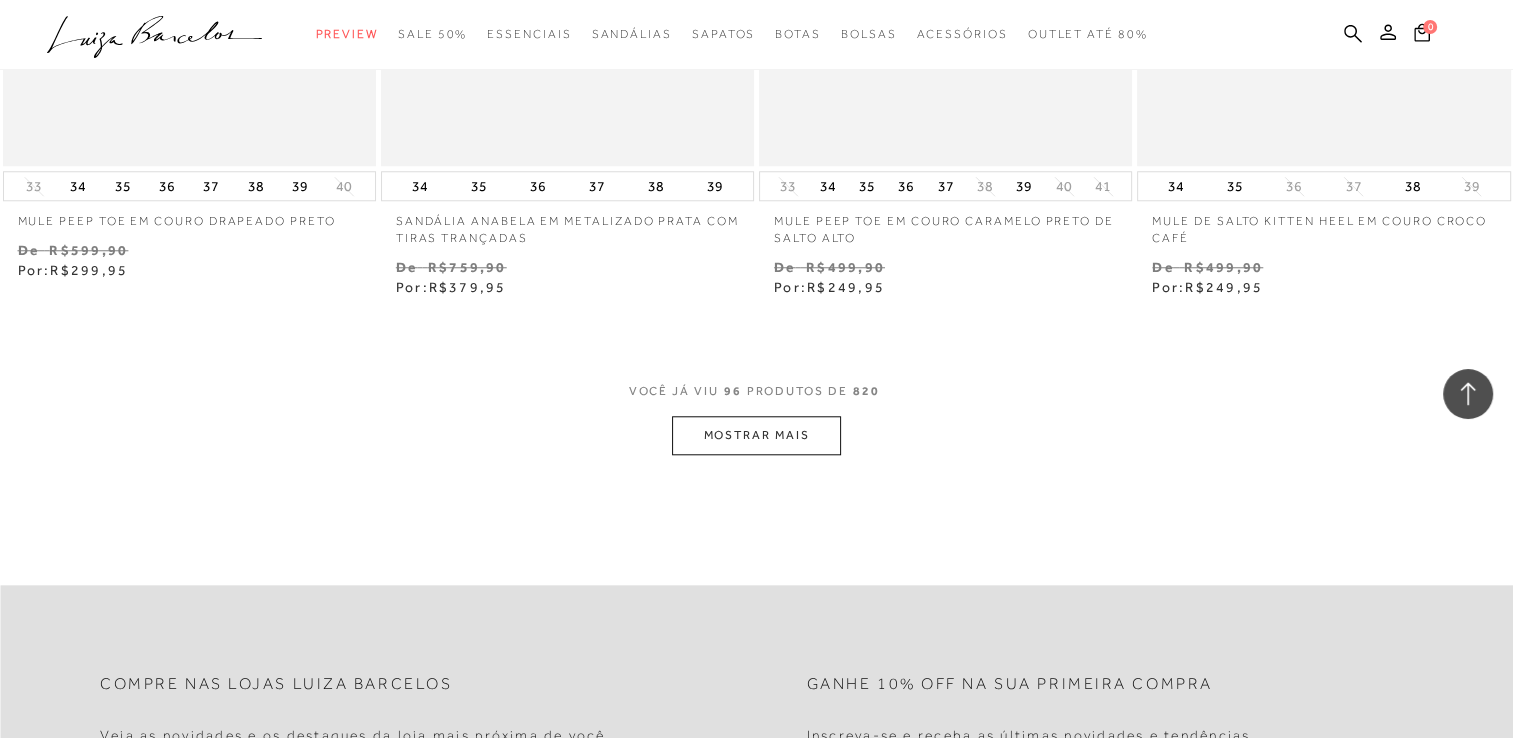 scroll, scrollTop: 16948, scrollLeft: 0, axis: vertical 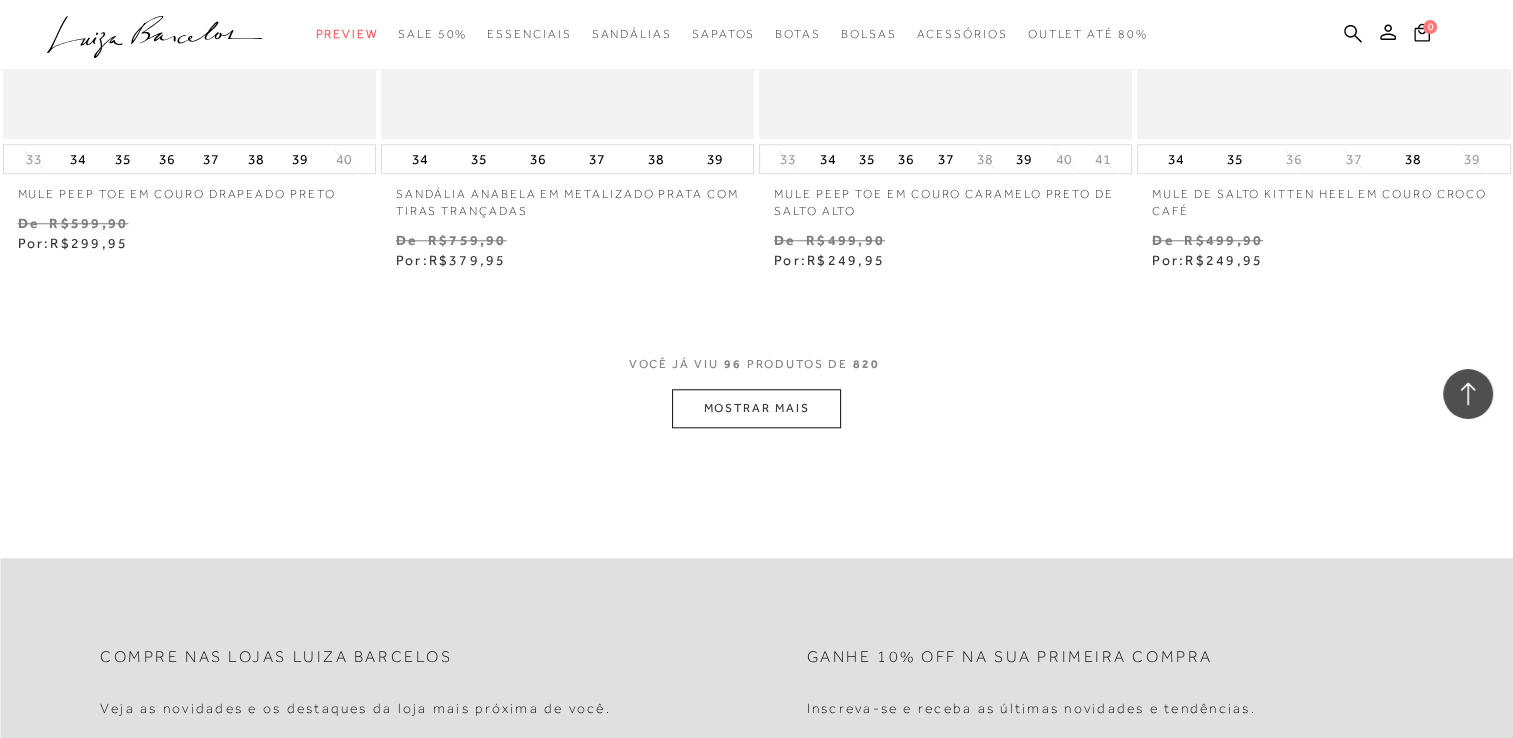 click on "MOSTRAR MAIS" at bounding box center (756, 408) 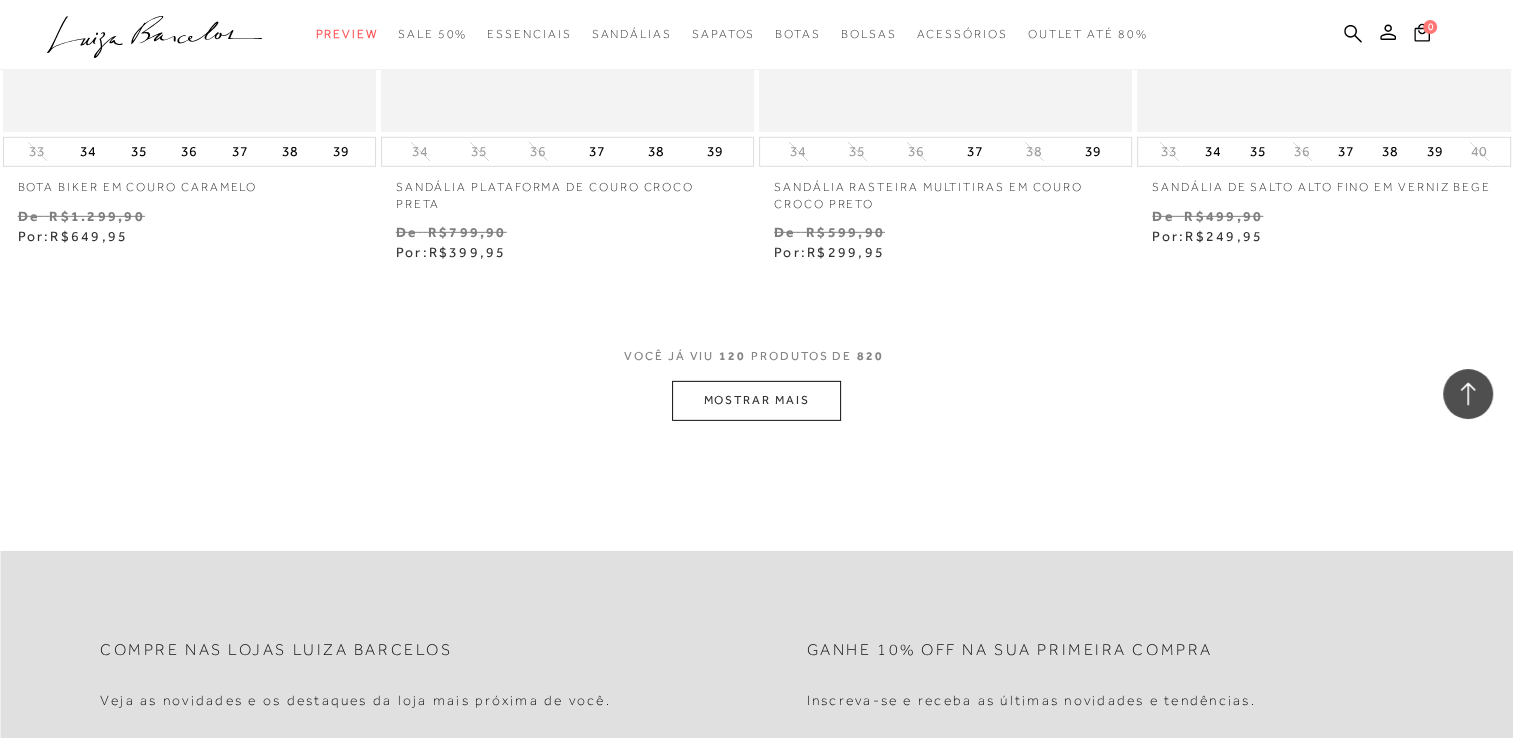 scroll, scrollTop: 21422, scrollLeft: 0, axis: vertical 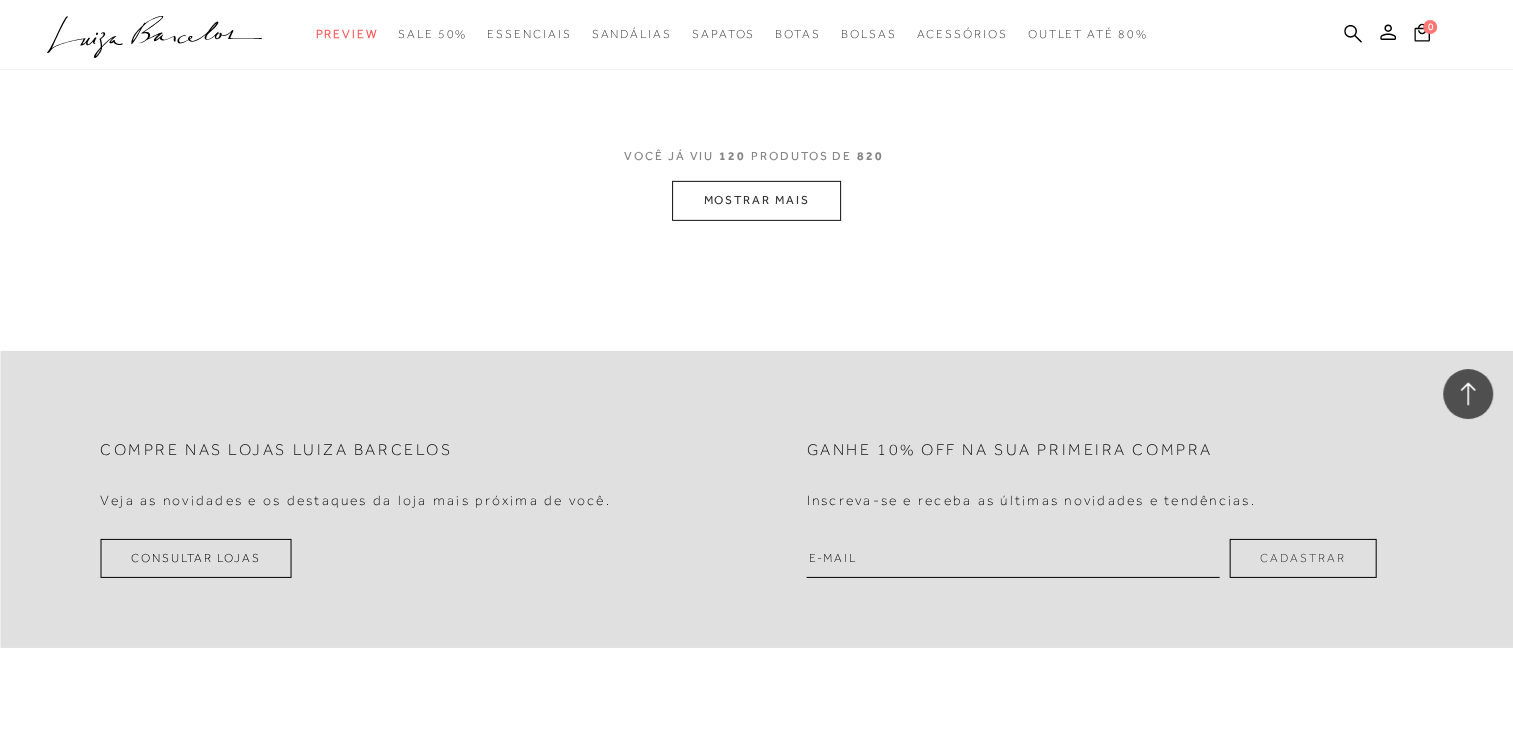 click on "MOSTRAR MAIS" at bounding box center [756, 200] 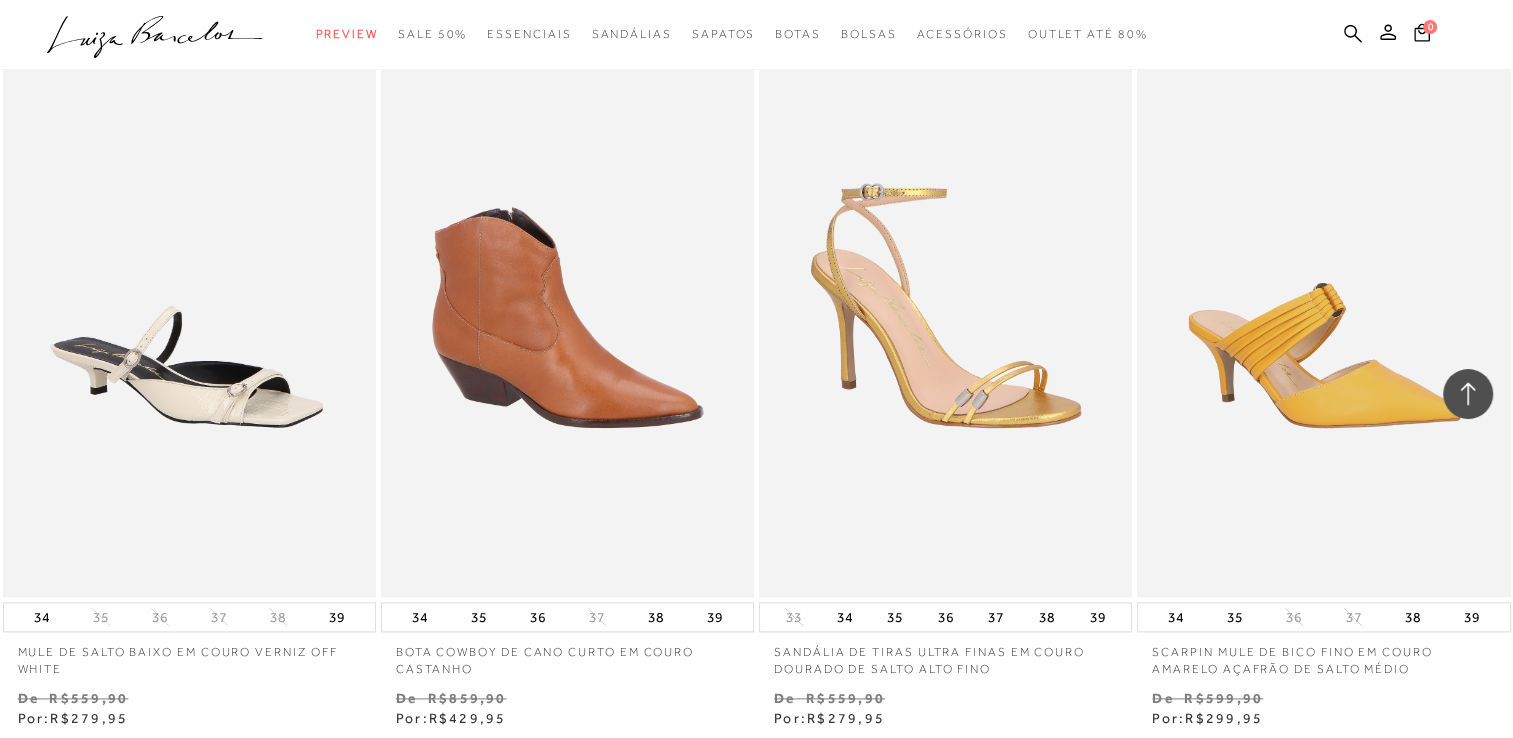 scroll, scrollTop: 25196, scrollLeft: 0, axis: vertical 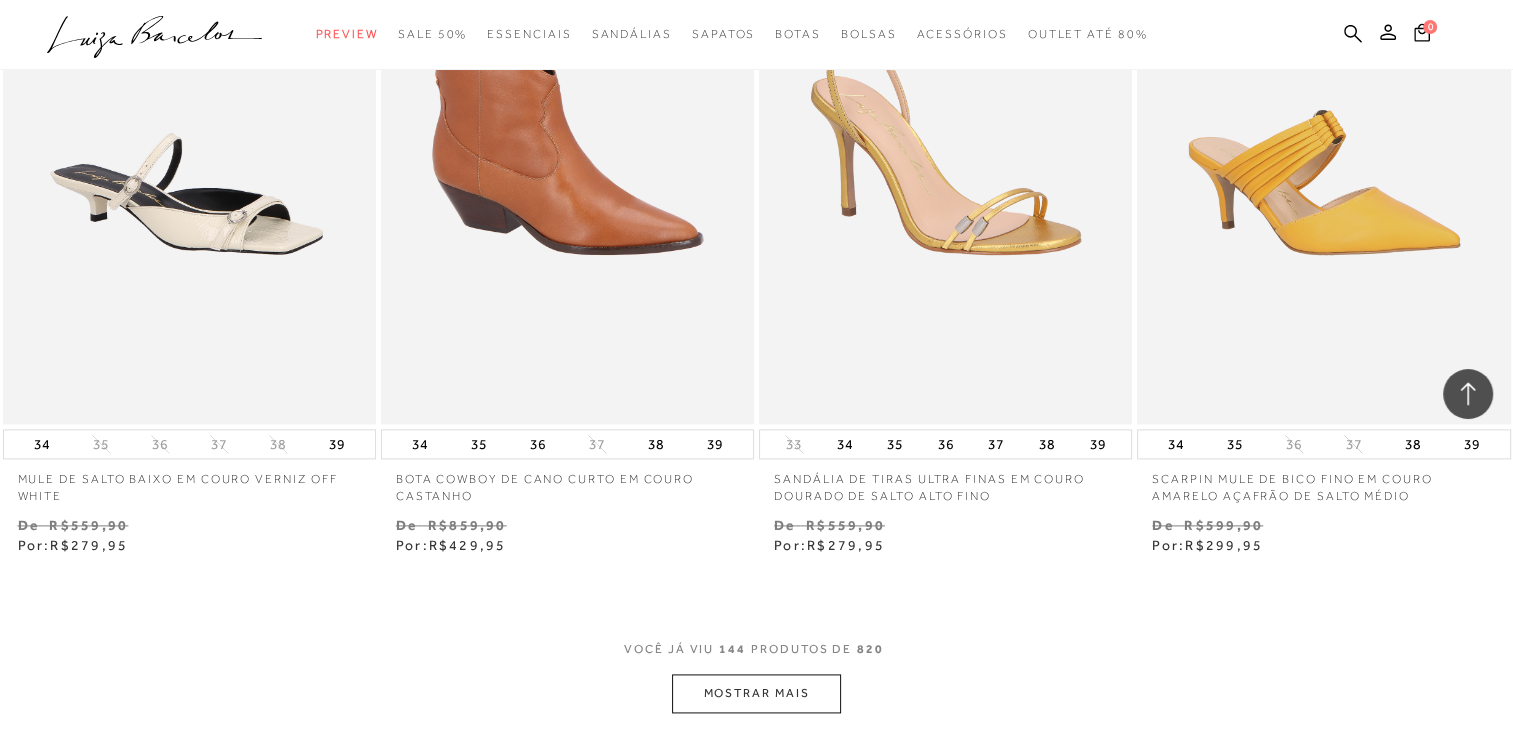 click on "MOSTRAR MAIS" at bounding box center [756, 693] 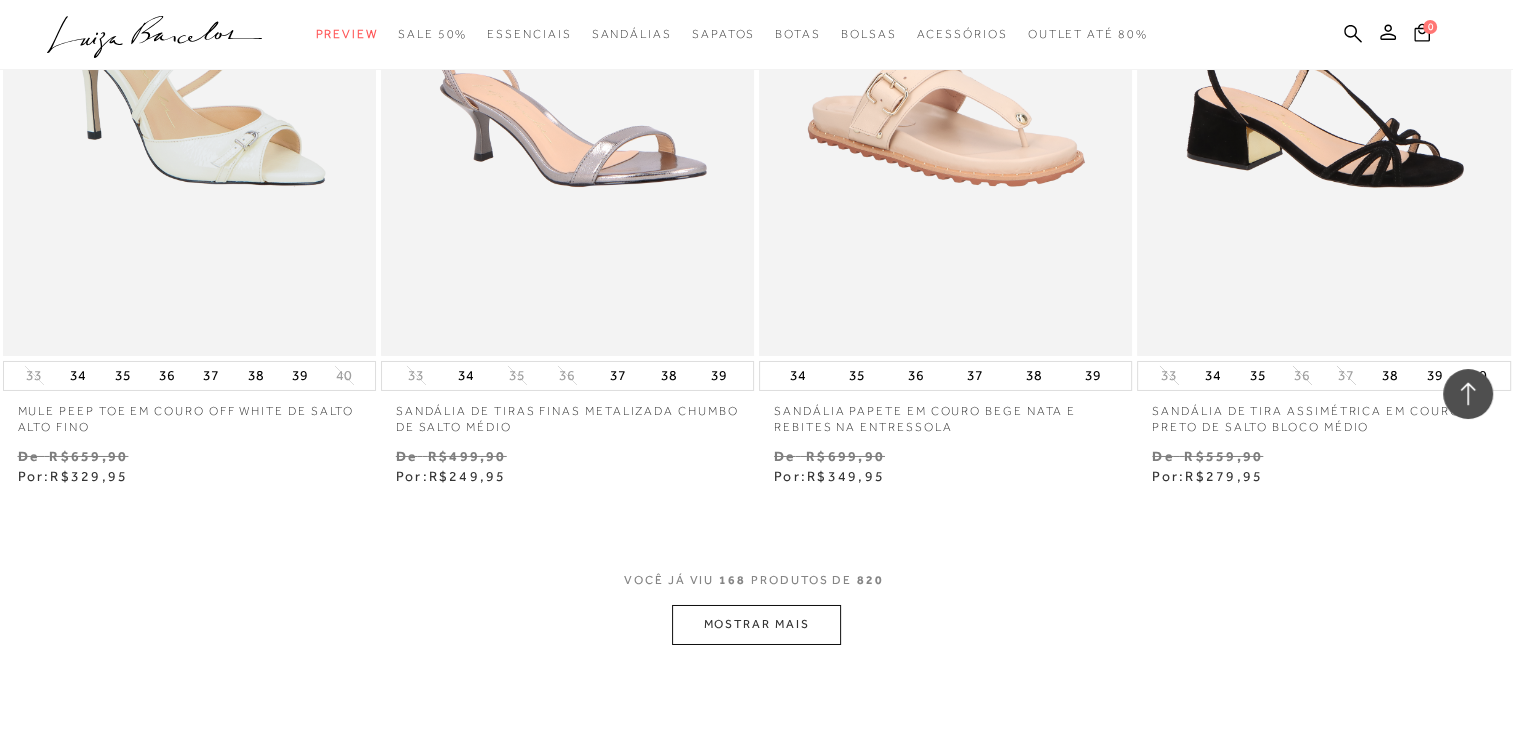 scroll, scrollTop: 29824, scrollLeft: 0, axis: vertical 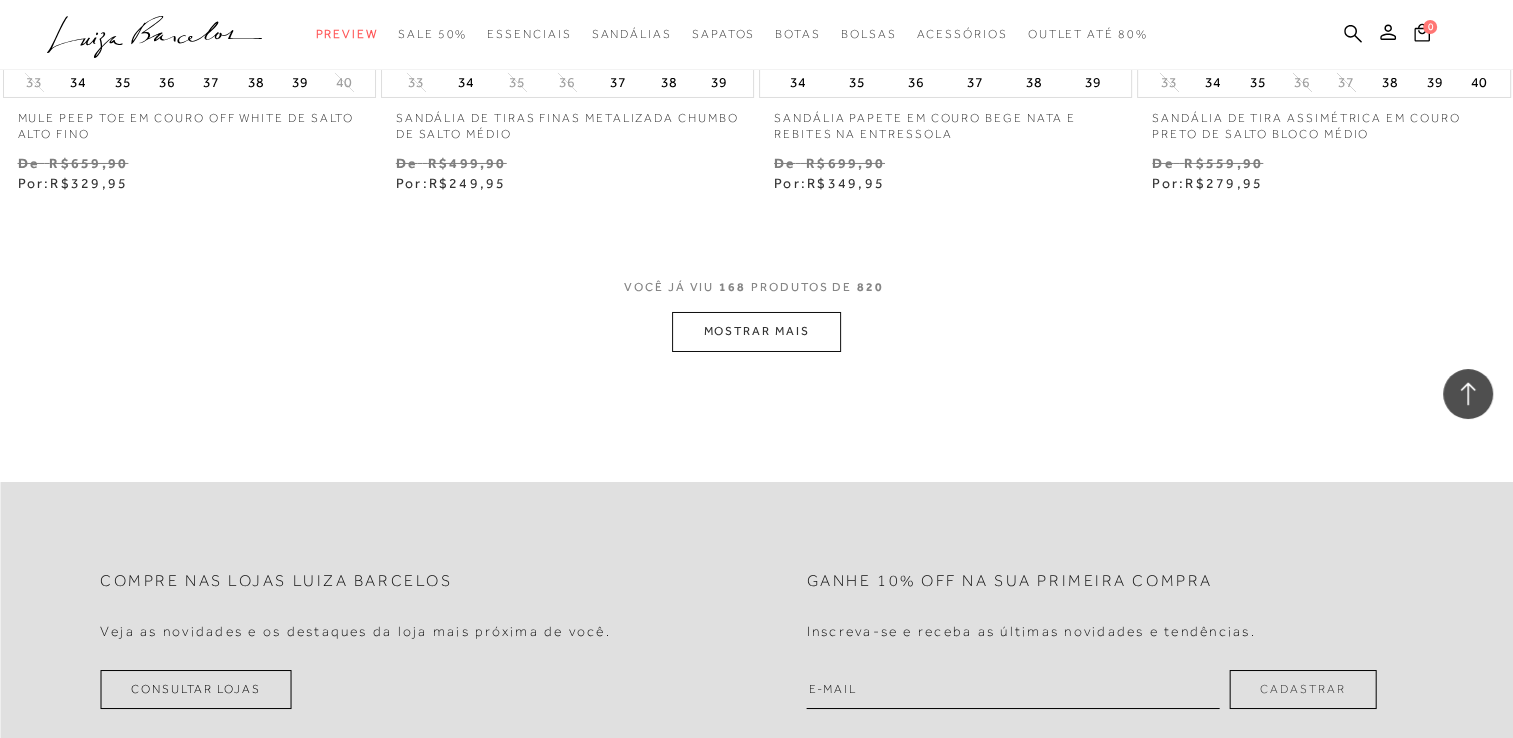 click on "MOSTRAR MAIS" at bounding box center [756, 331] 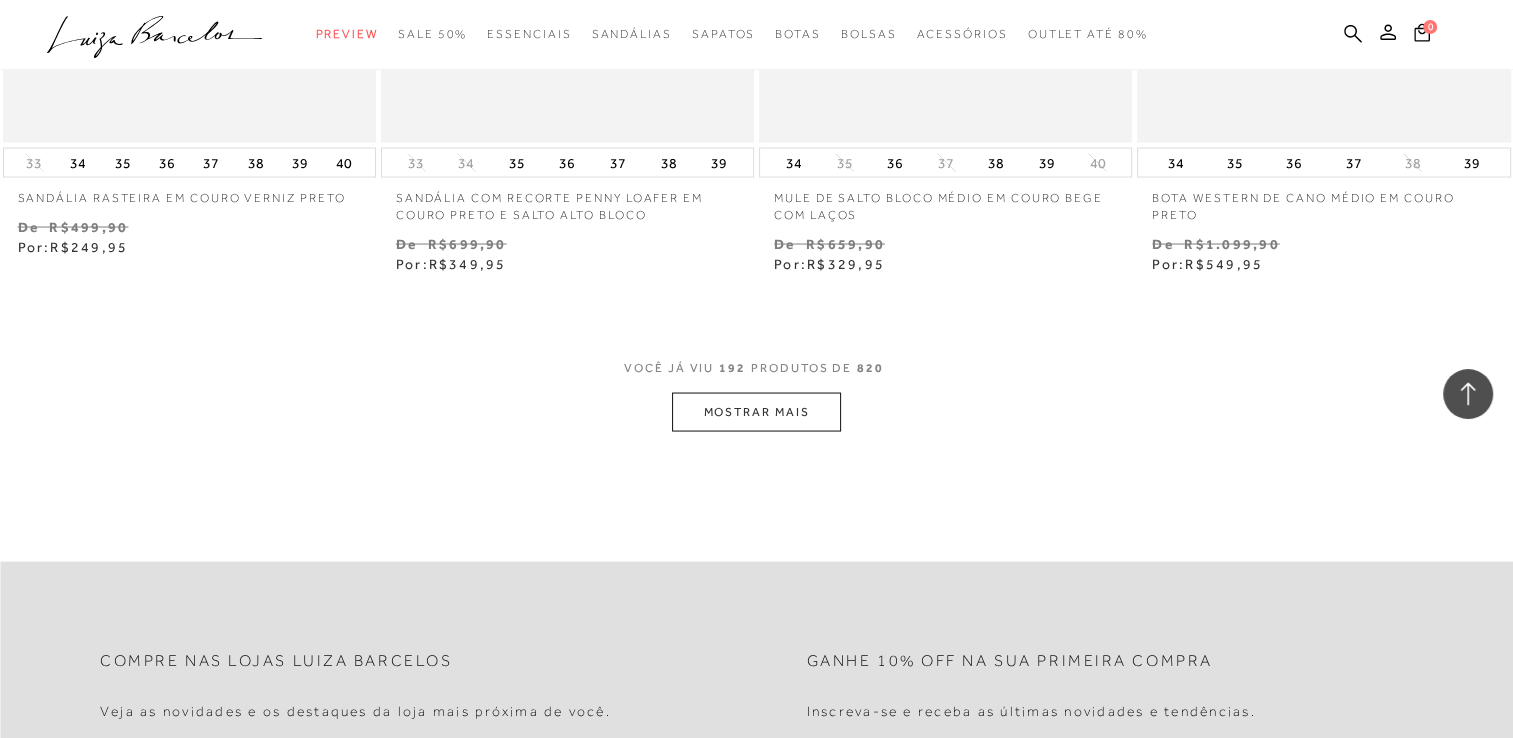 scroll, scrollTop: 34051, scrollLeft: 0, axis: vertical 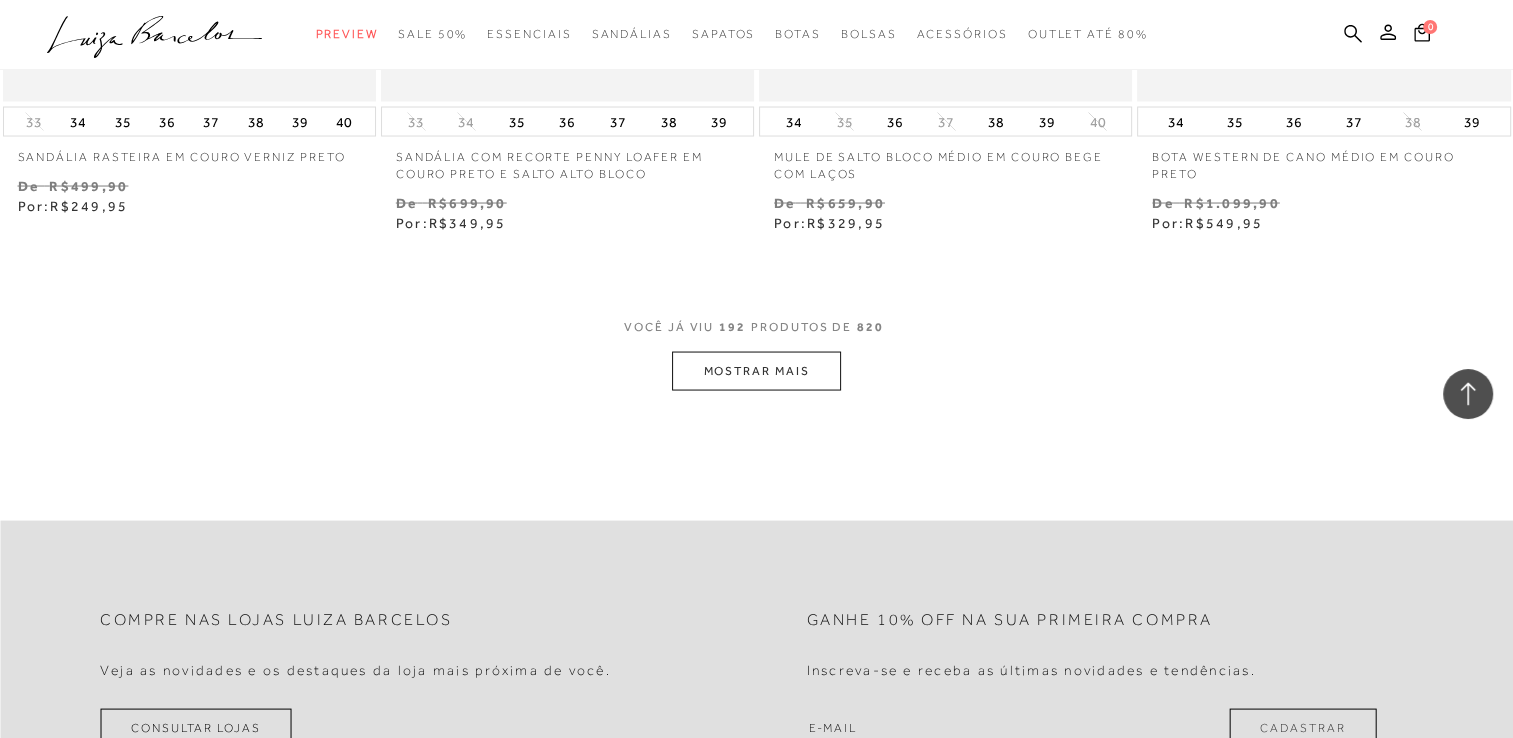 click on "MOSTRAR MAIS" at bounding box center (756, 371) 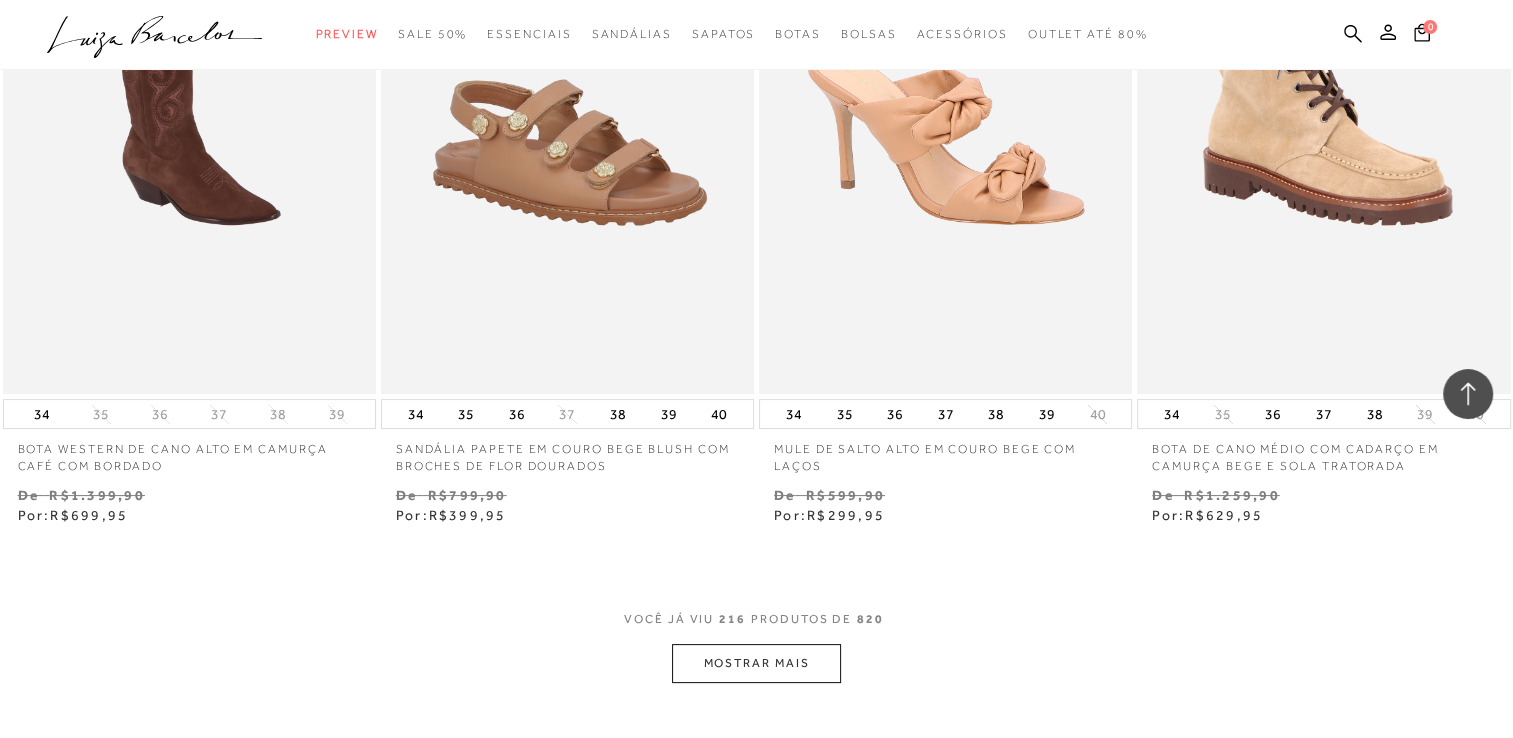 scroll, scrollTop: 38105, scrollLeft: 0, axis: vertical 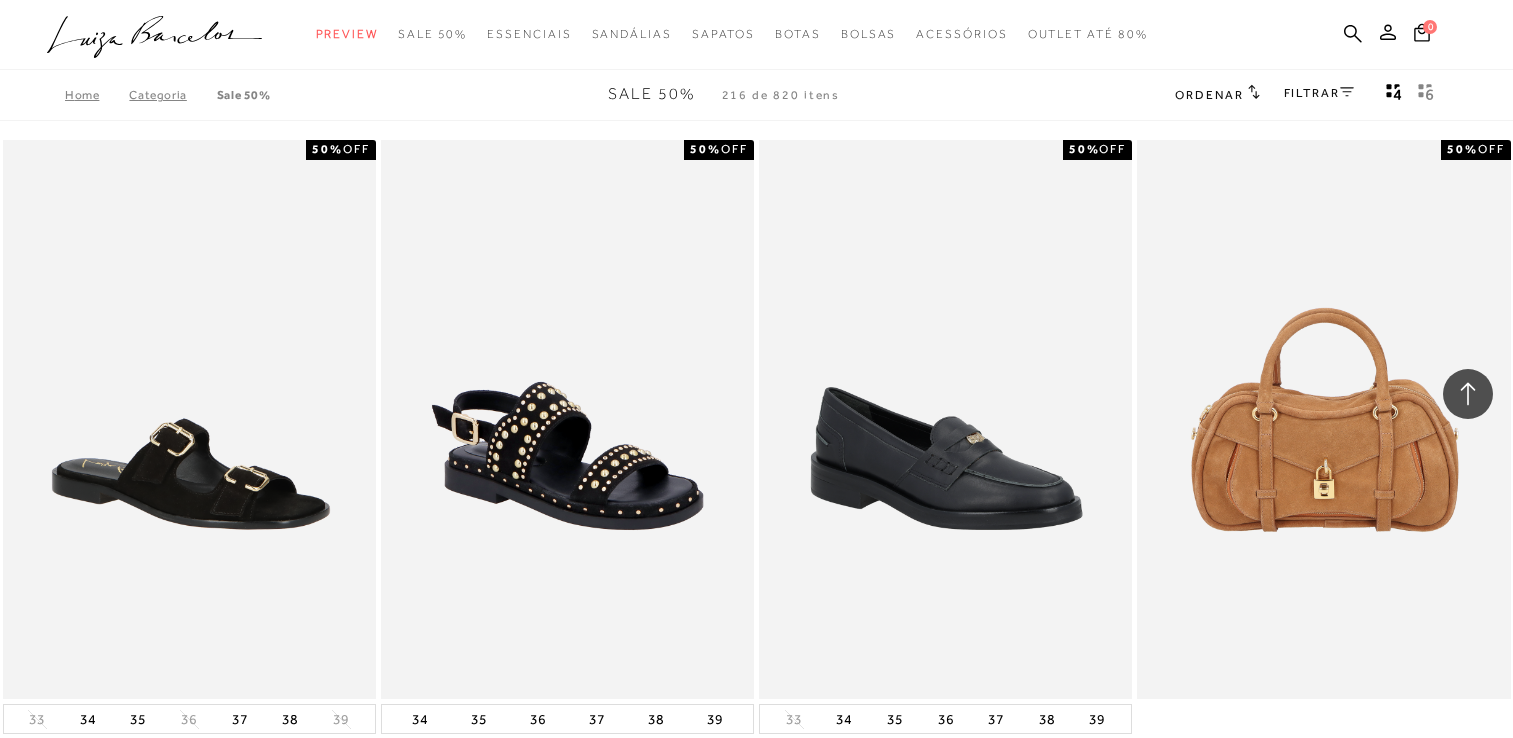 click on "MOSTRAR MAIS" at bounding box center [756, 38688] 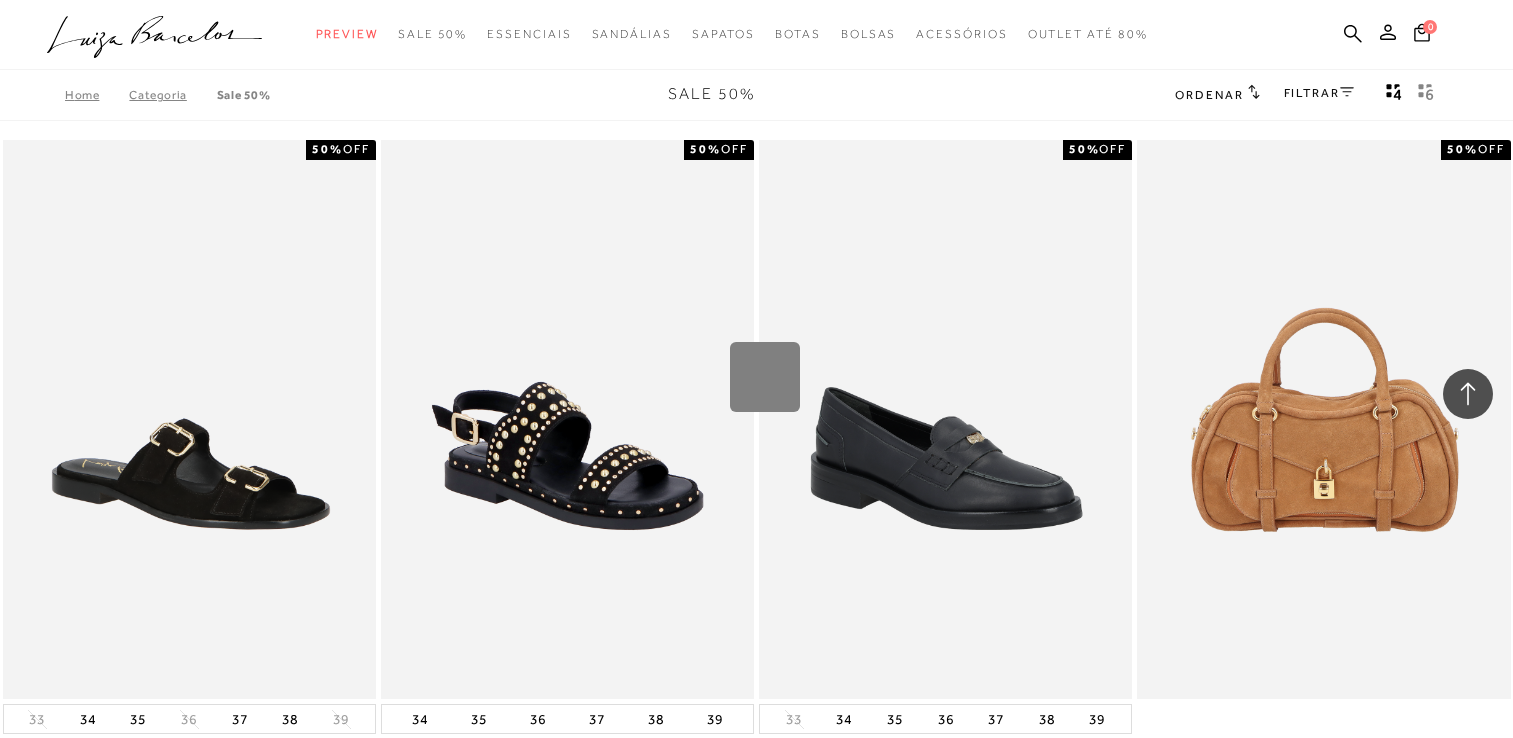 scroll, scrollTop: 38305, scrollLeft: 0, axis: vertical 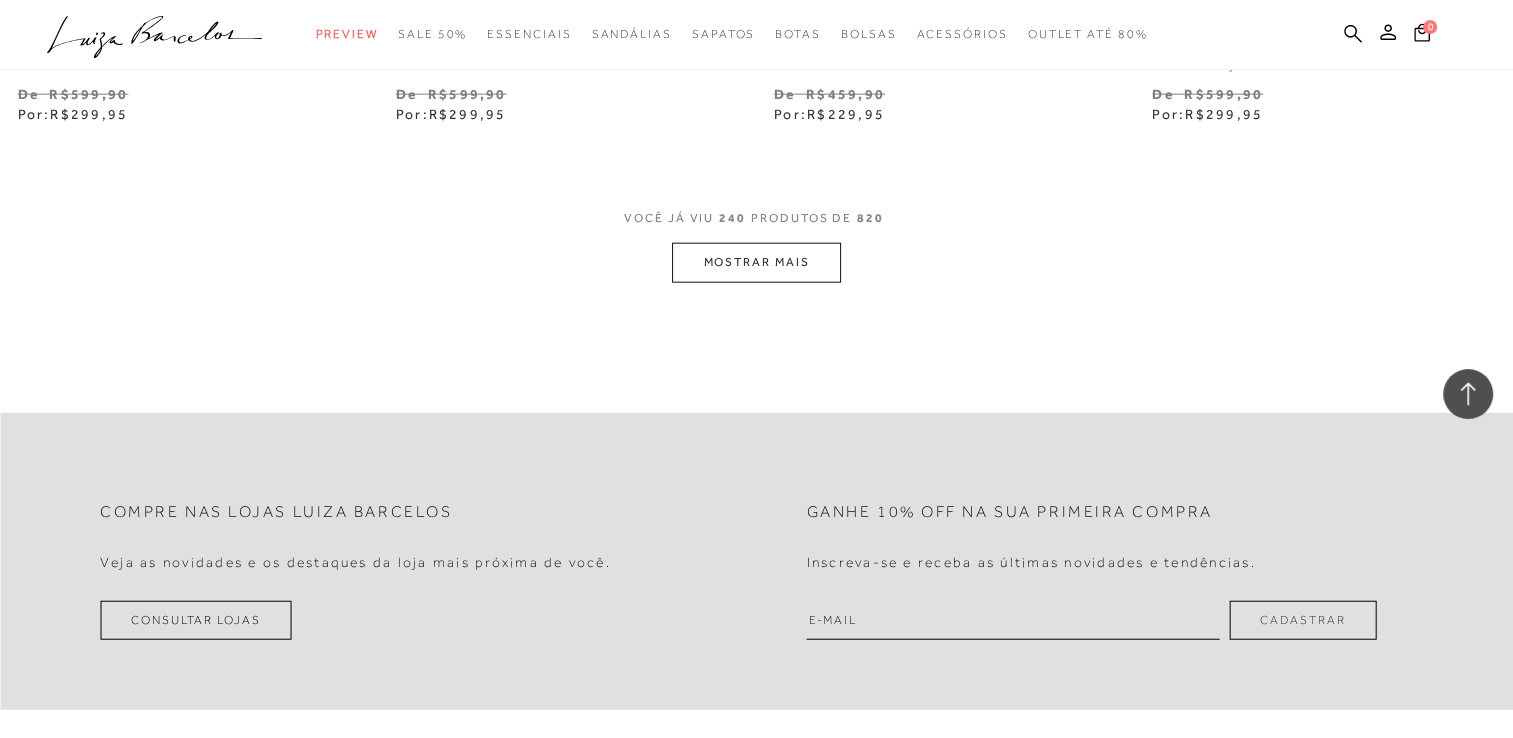 click on "MOSTRAR MAIS" at bounding box center [756, 262] 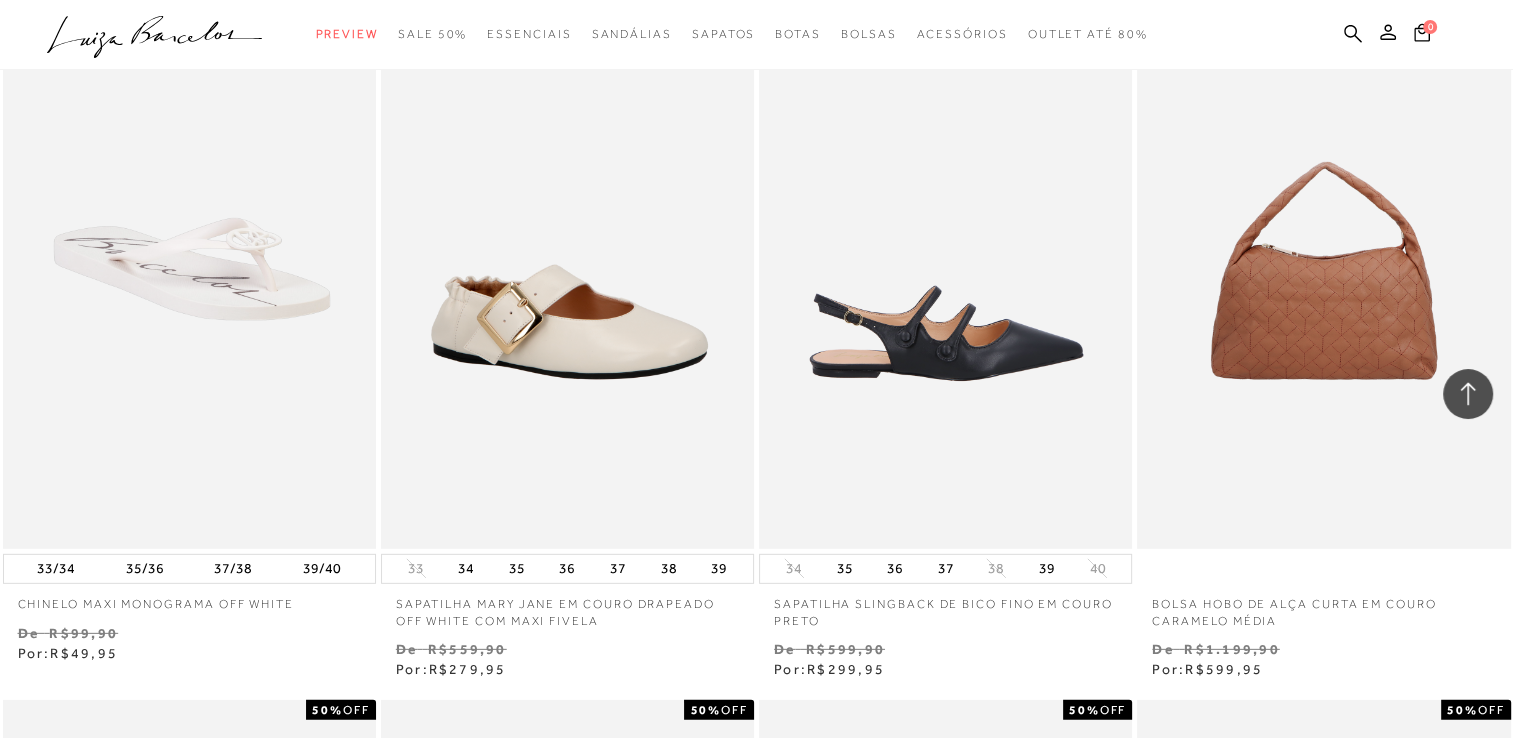 click at bounding box center (946, 269) 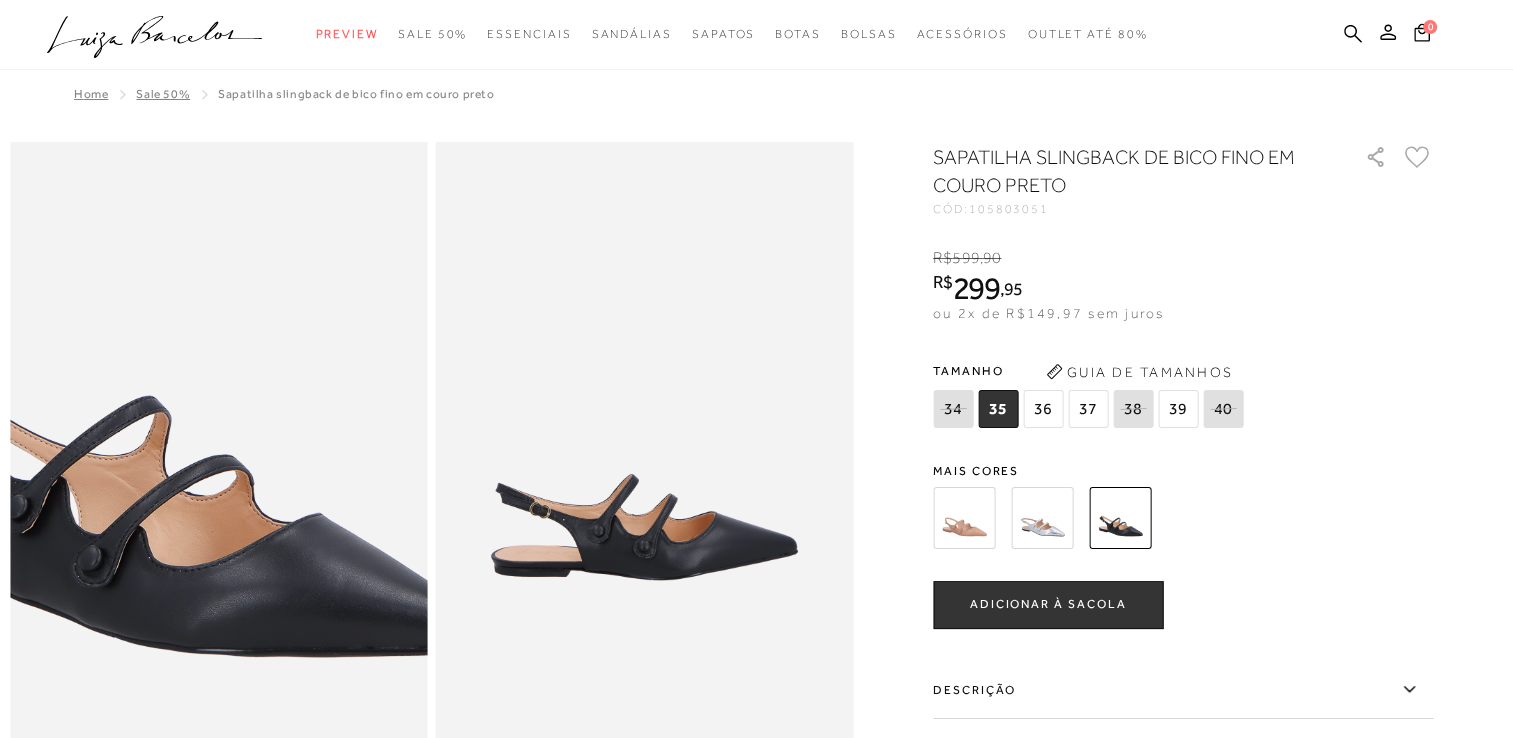 drag, startPoint x: 262, startPoint y: 514, endPoint x: 357, endPoint y: 655, distance: 170.01764 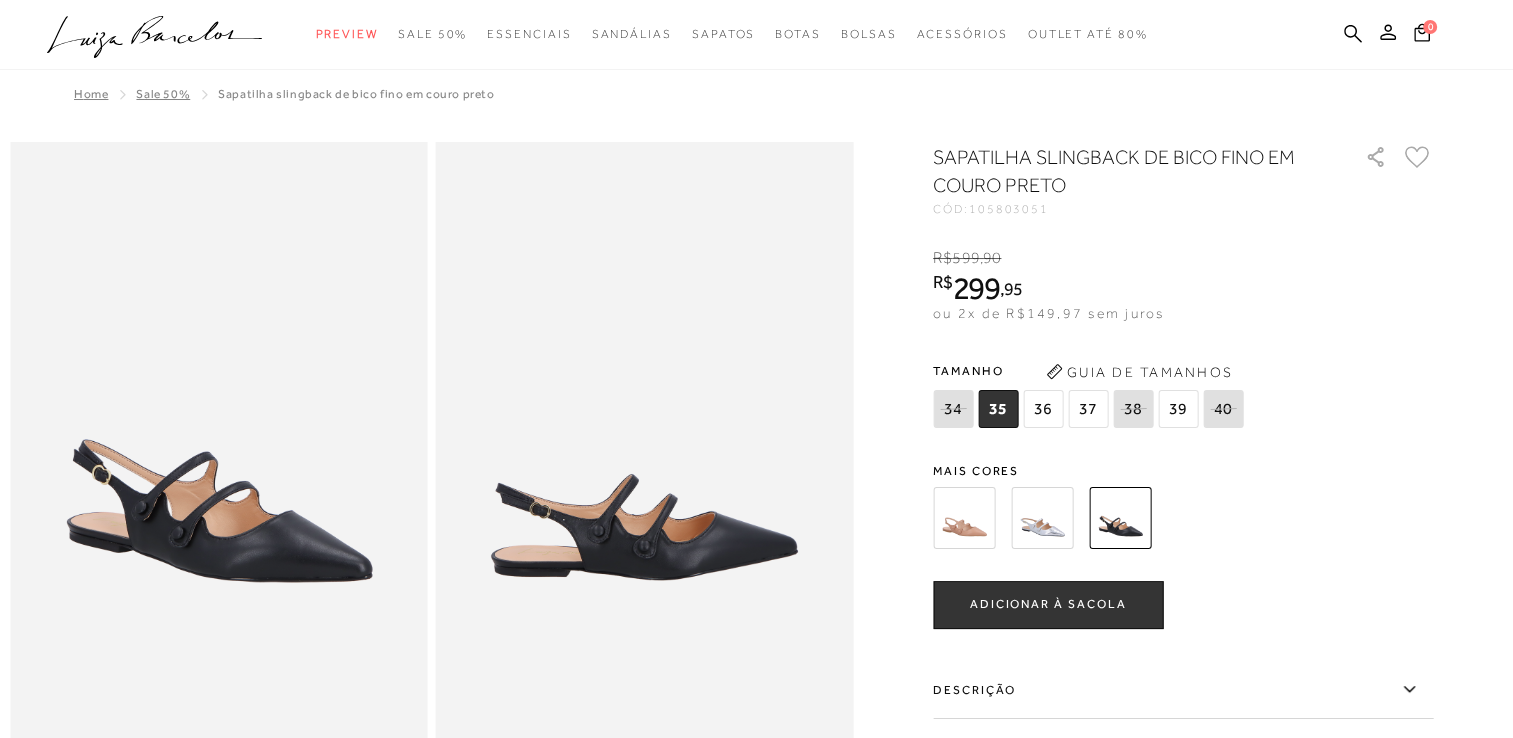 click at bounding box center [1042, 518] 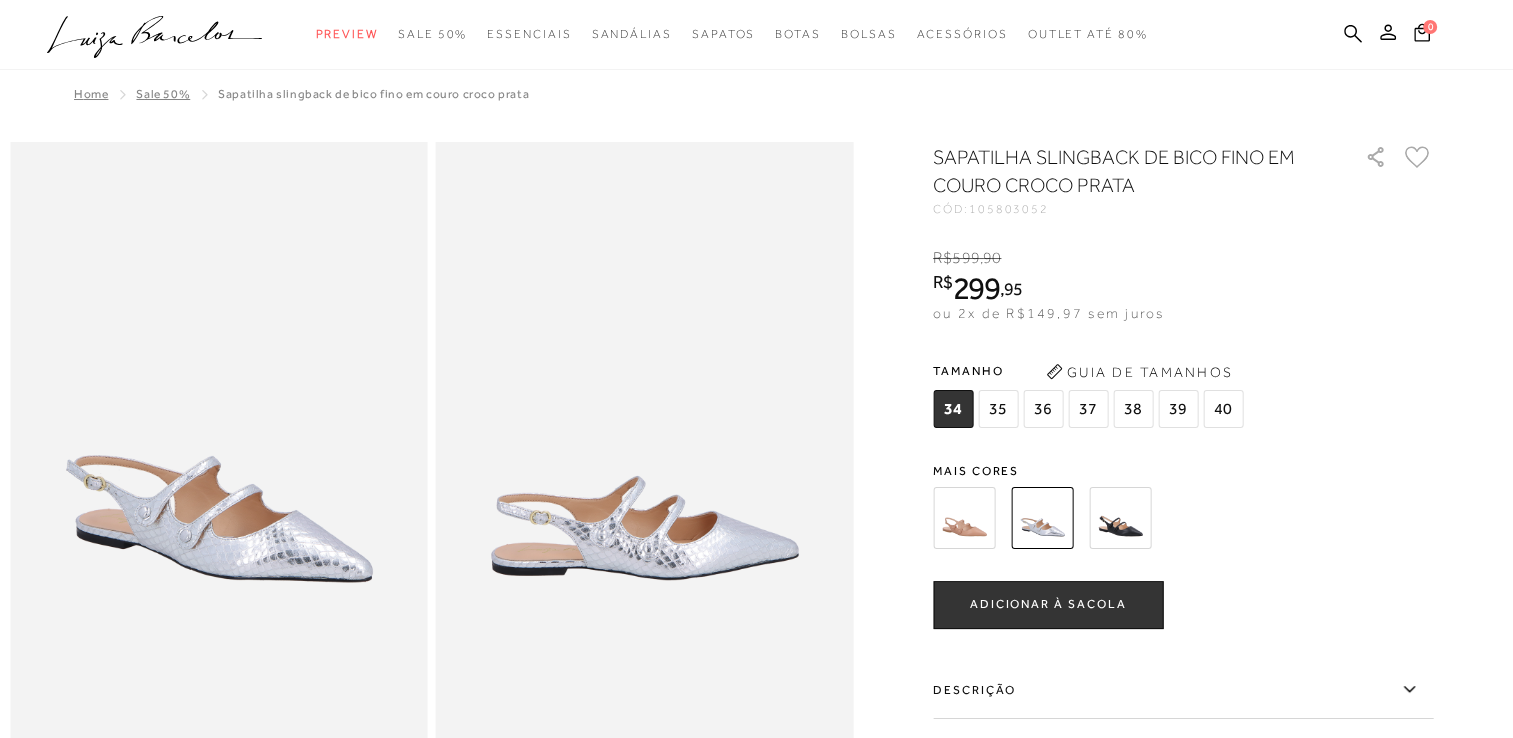 scroll, scrollTop: 0, scrollLeft: 0, axis: both 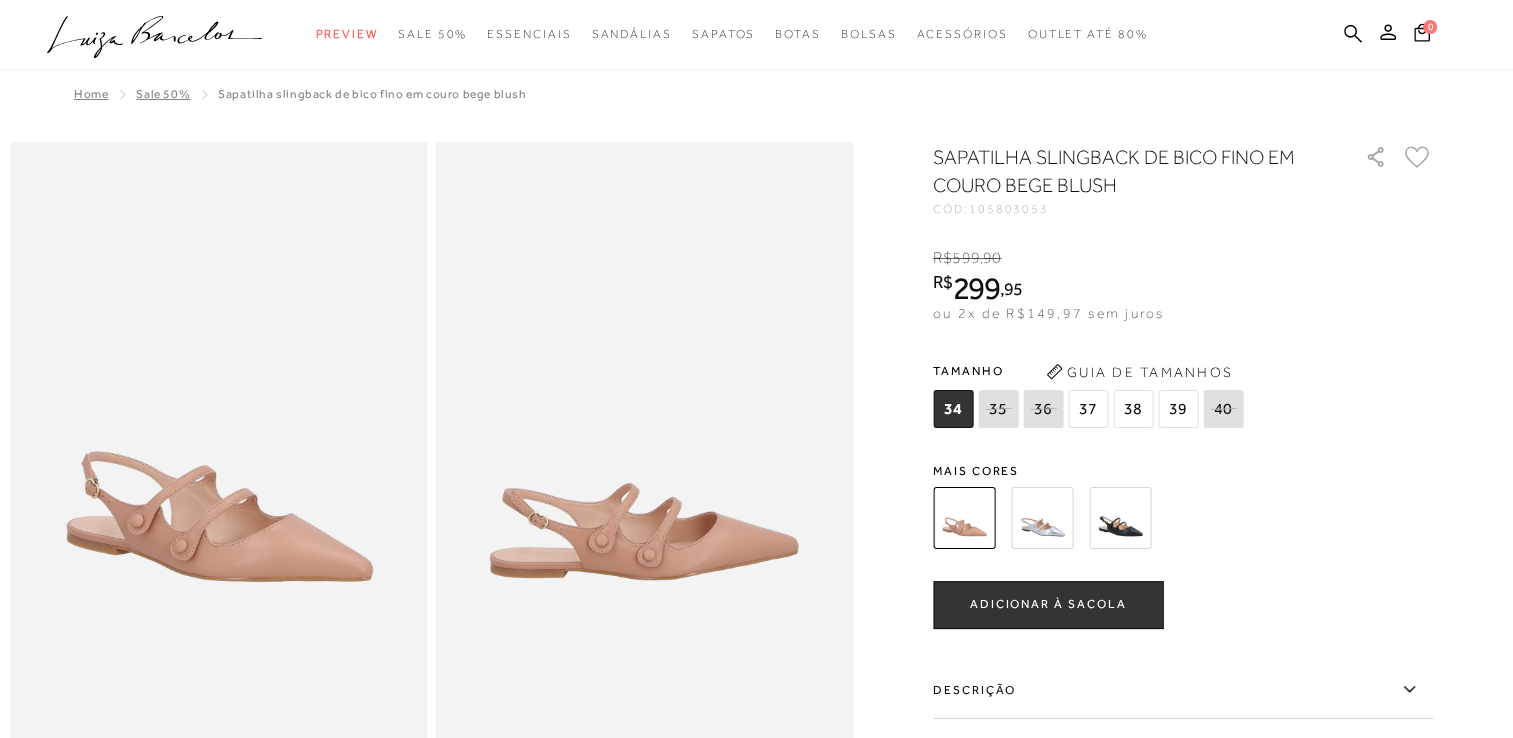 click at bounding box center [1120, 518] 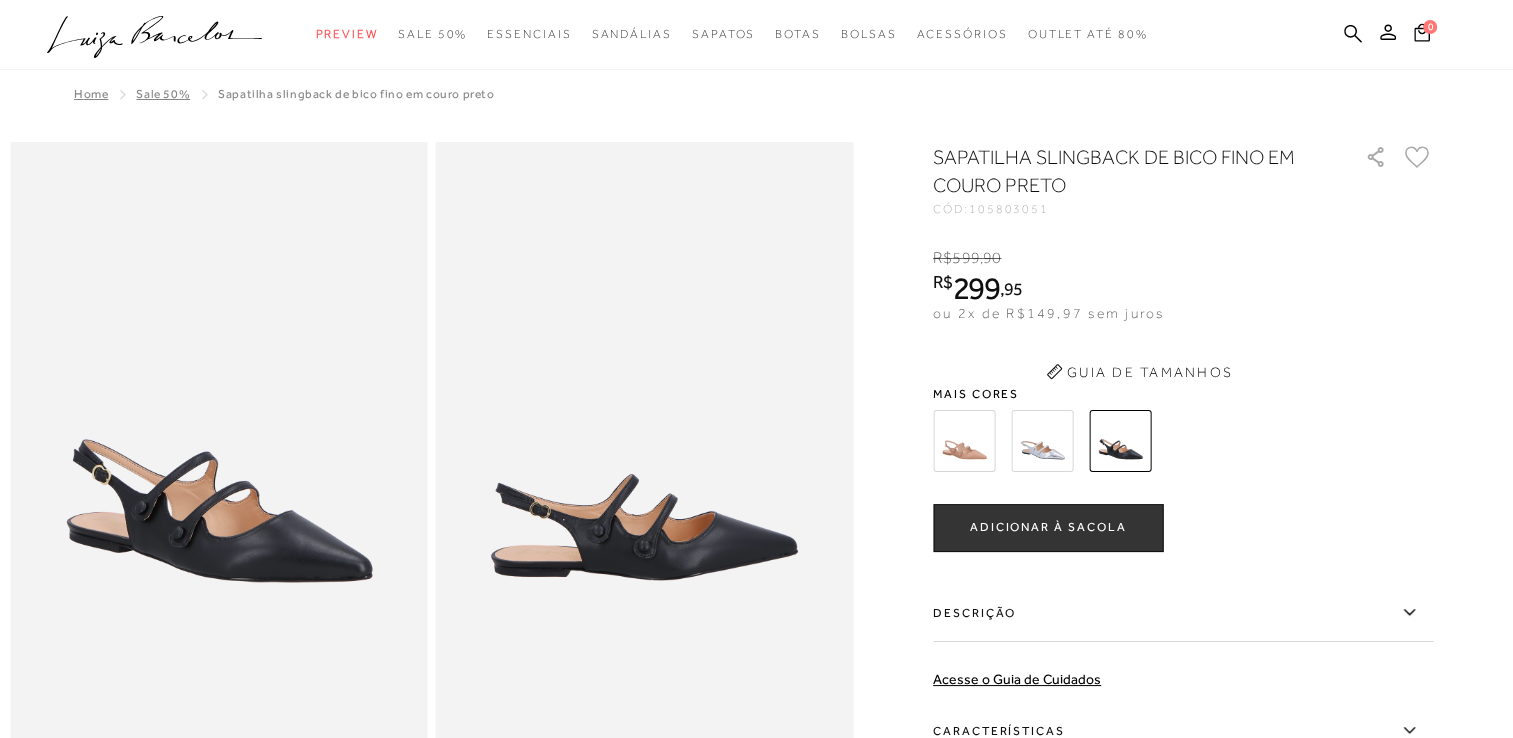 scroll, scrollTop: 0, scrollLeft: 0, axis: both 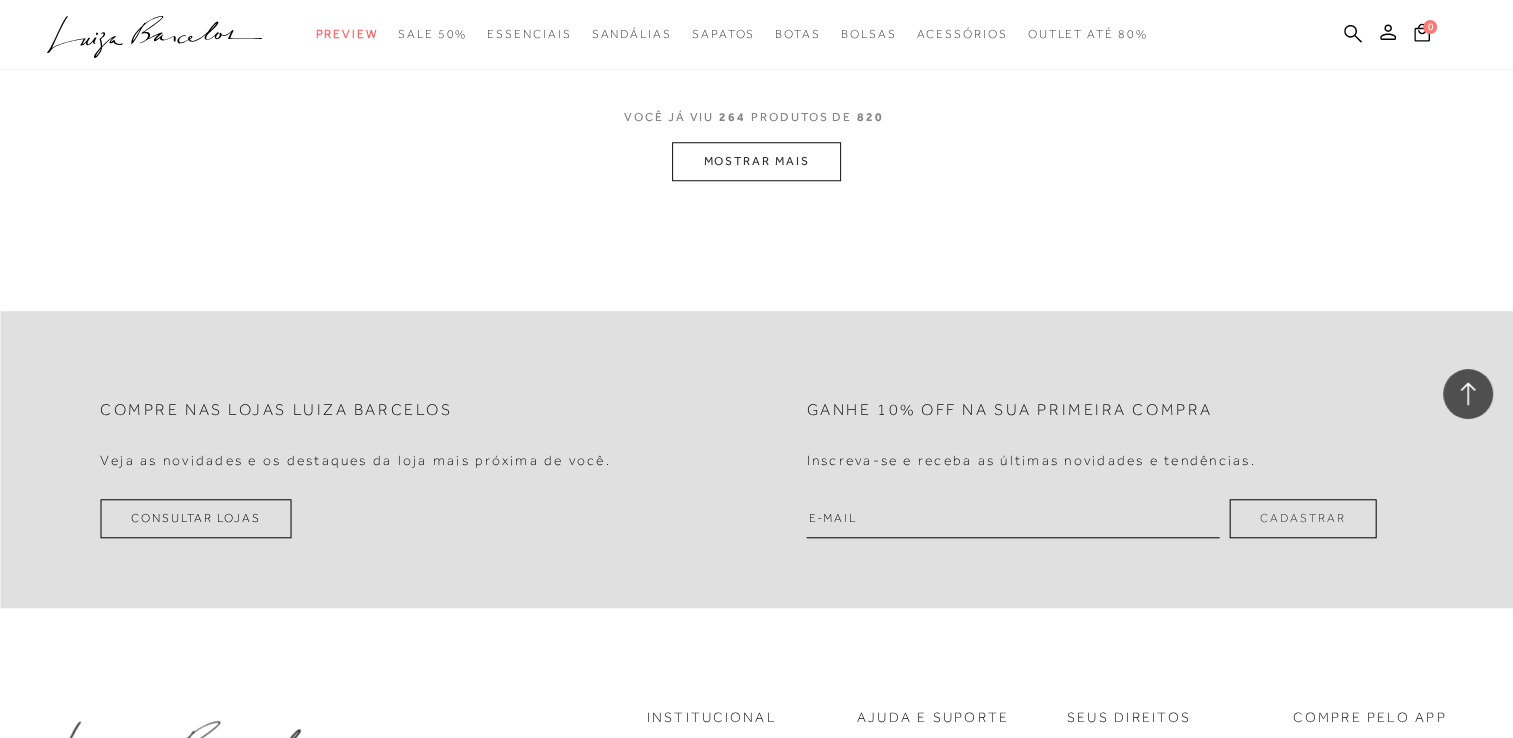 click on "MOSTRAR MAIS" at bounding box center (756, 161) 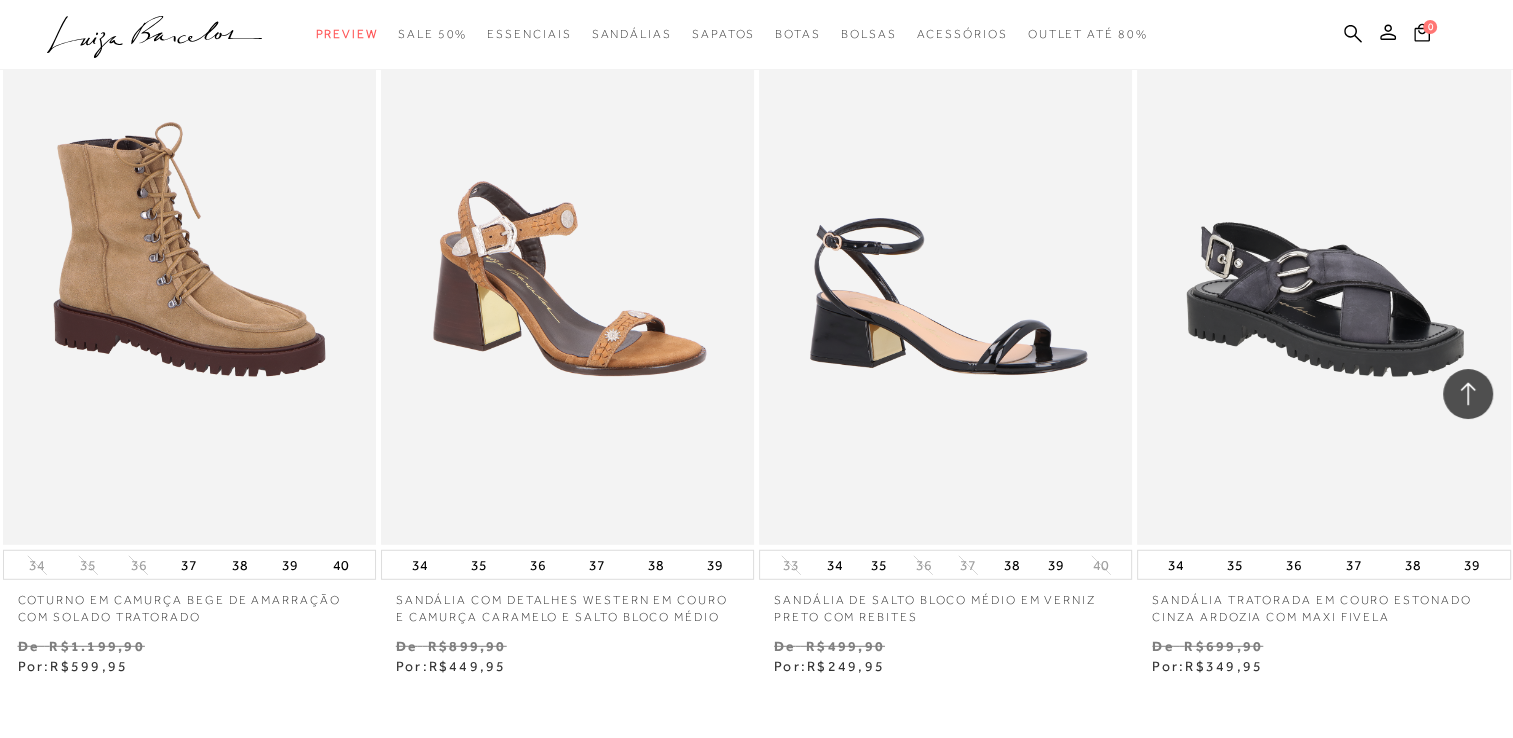 scroll, scrollTop: 51206, scrollLeft: 0, axis: vertical 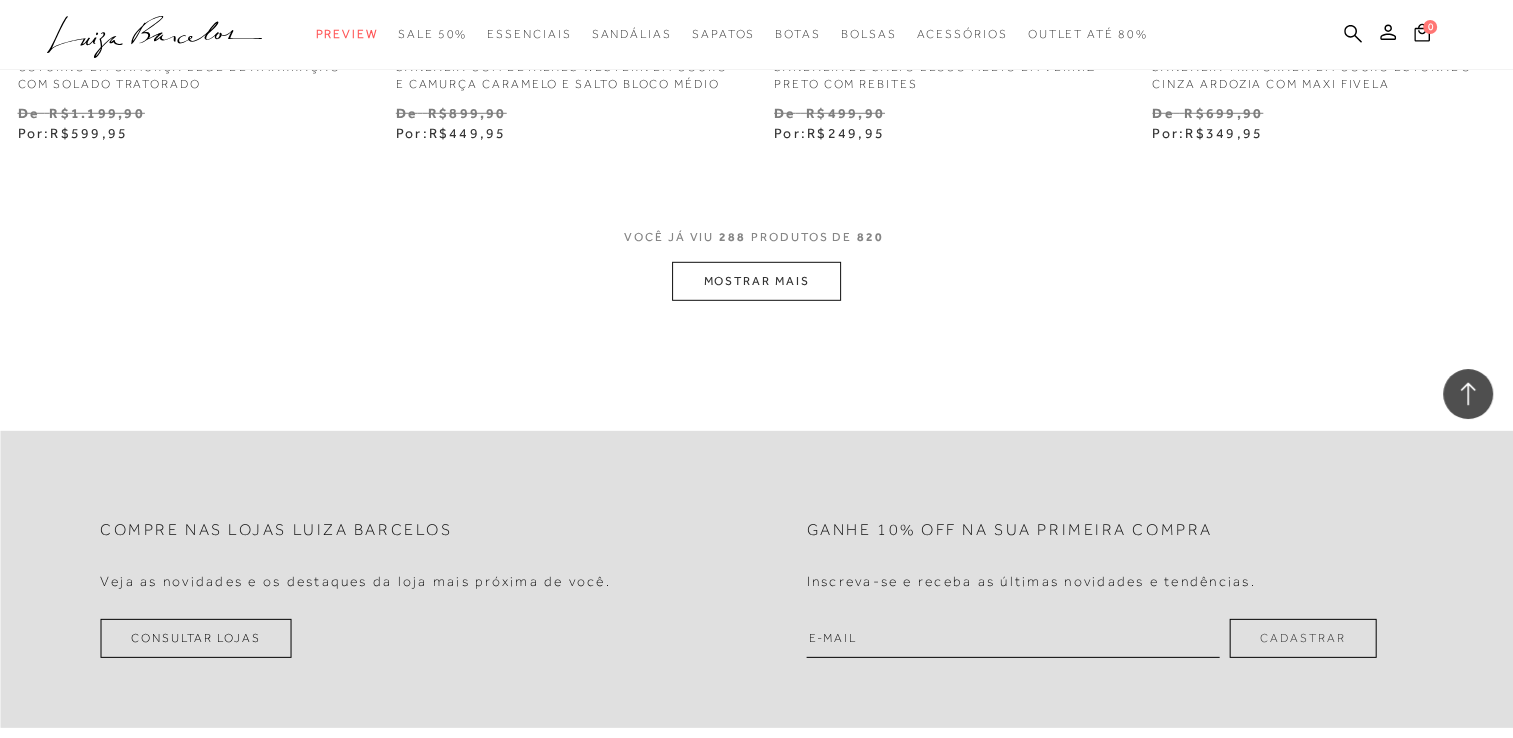 click on "MOSTRAR MAIS" at bounding box center (756, 281) 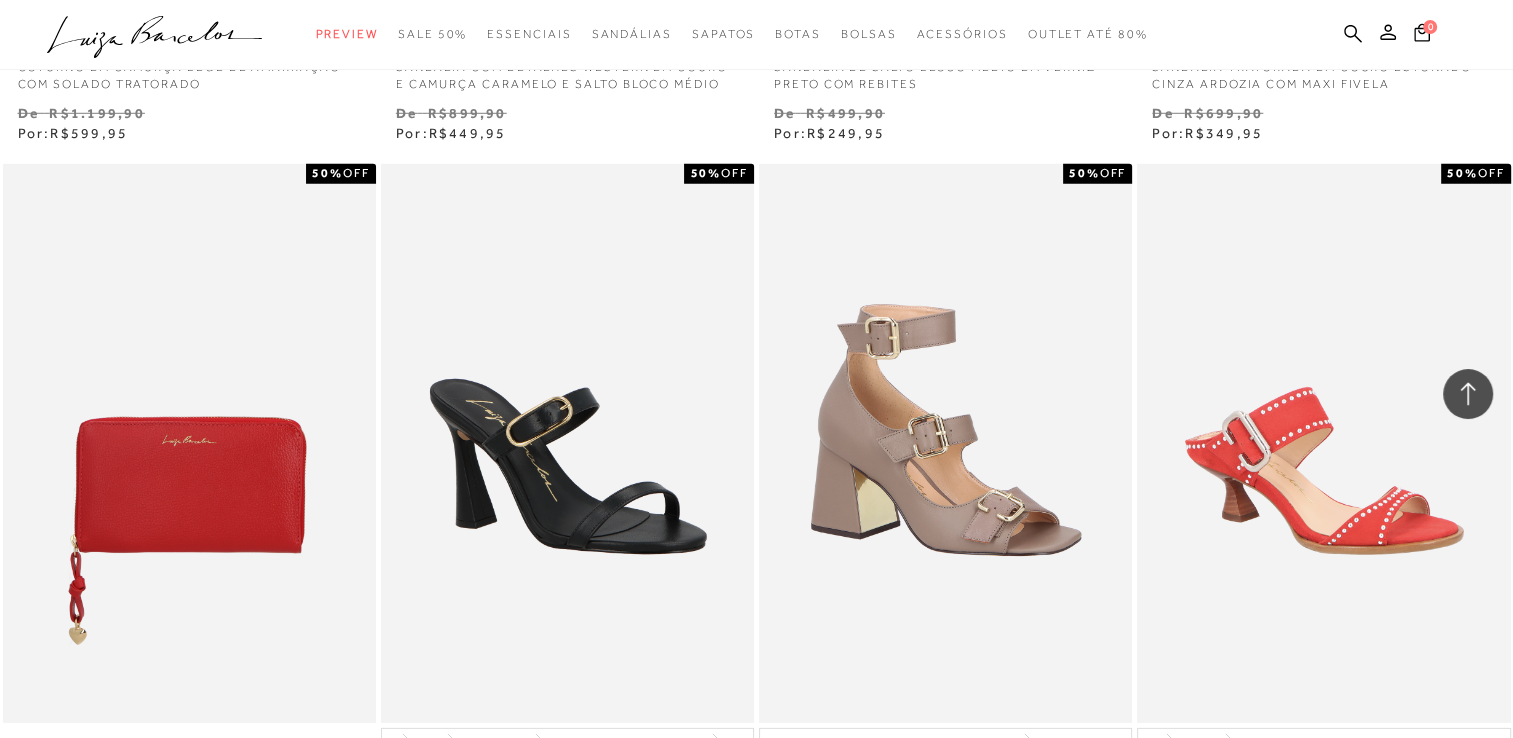 scroll, scrollTop: 51244, scrollLeft: 0, axis: vertical 